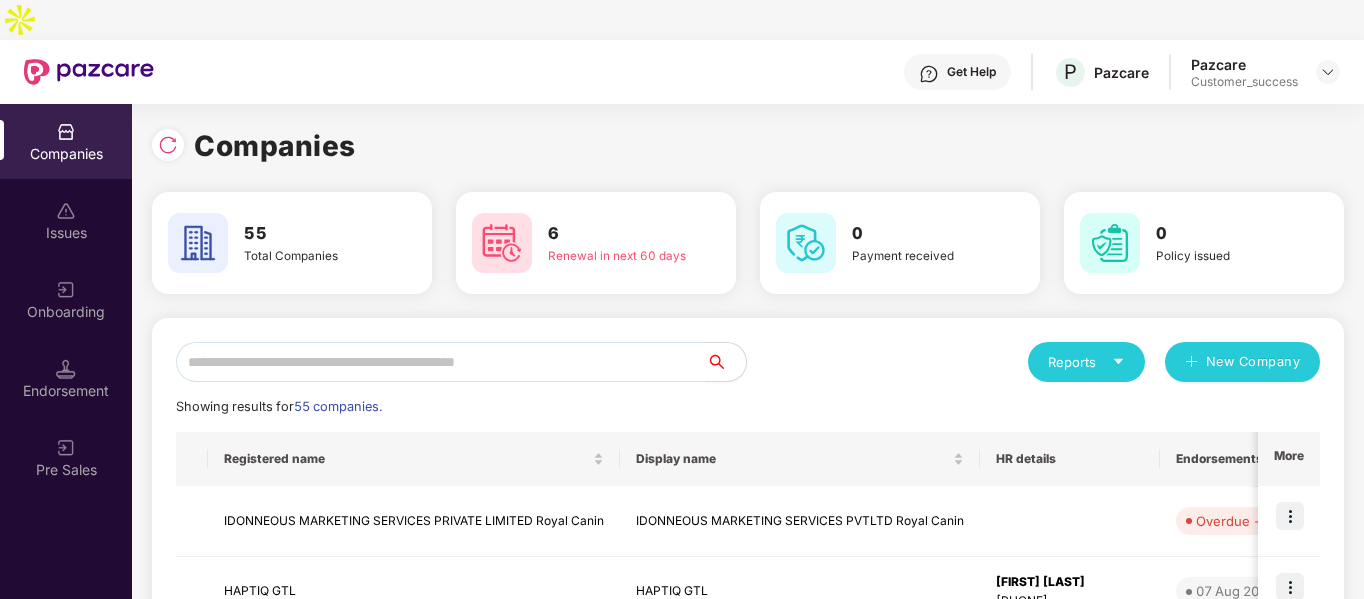 scroll, scrollTop: 0, scrollLeft: 0, axis: both 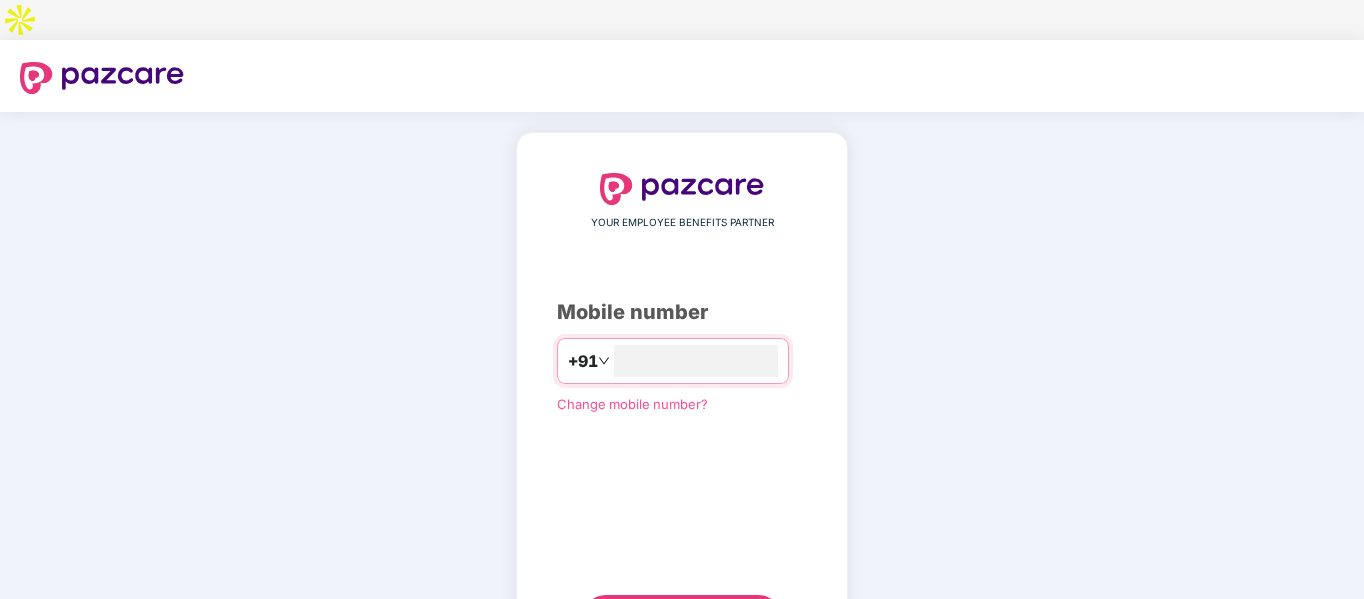type on "**********" 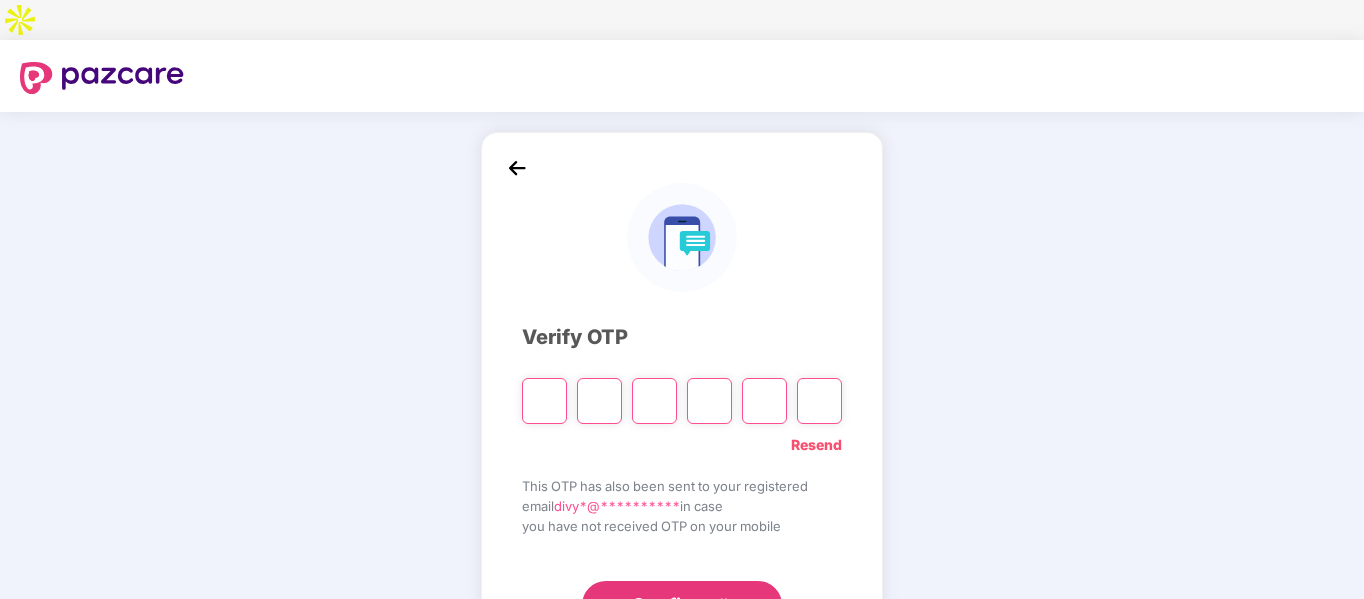 type on "*" 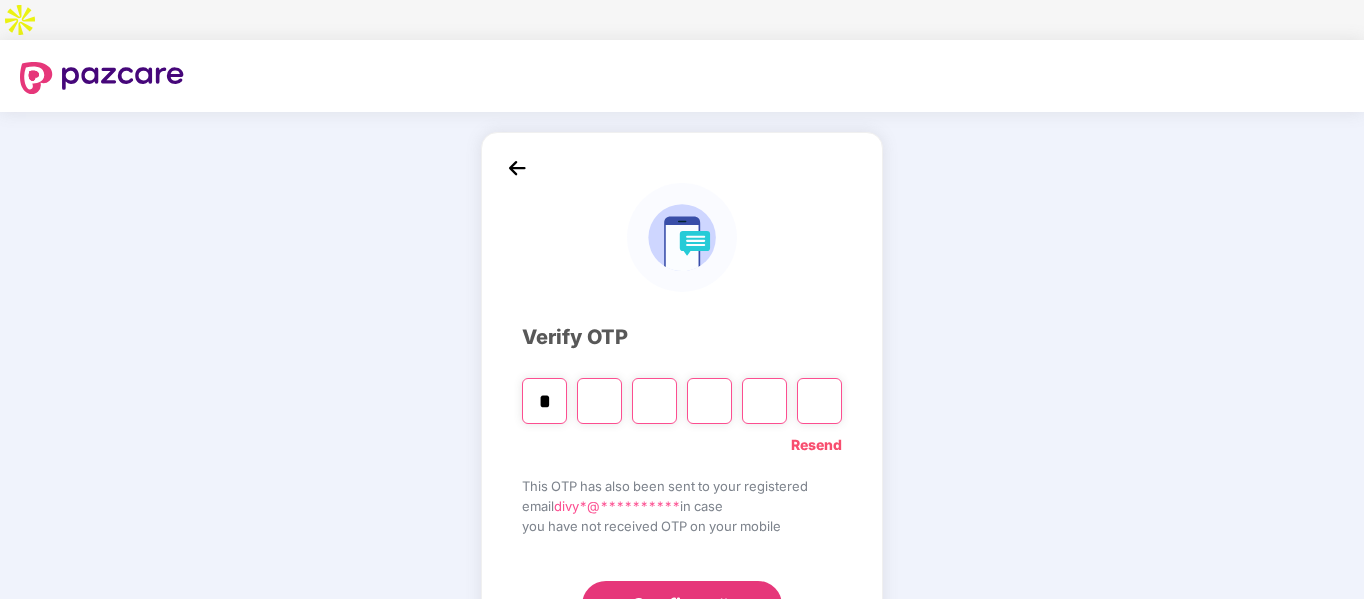 type on "*" 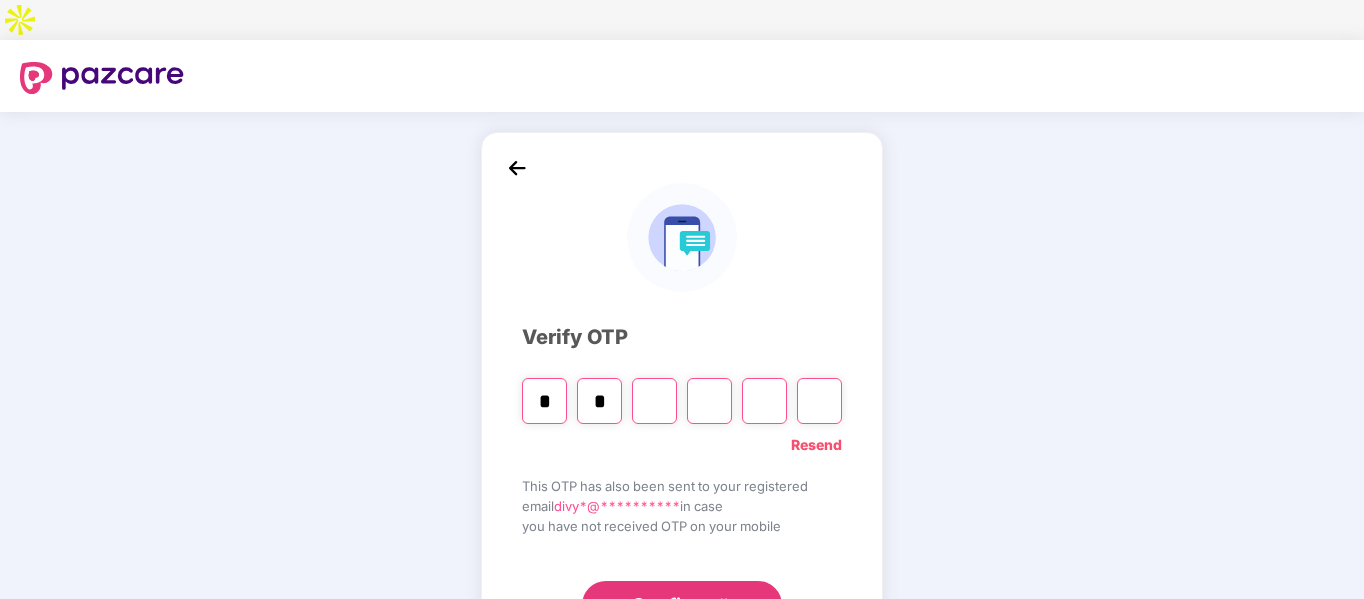type on "*" 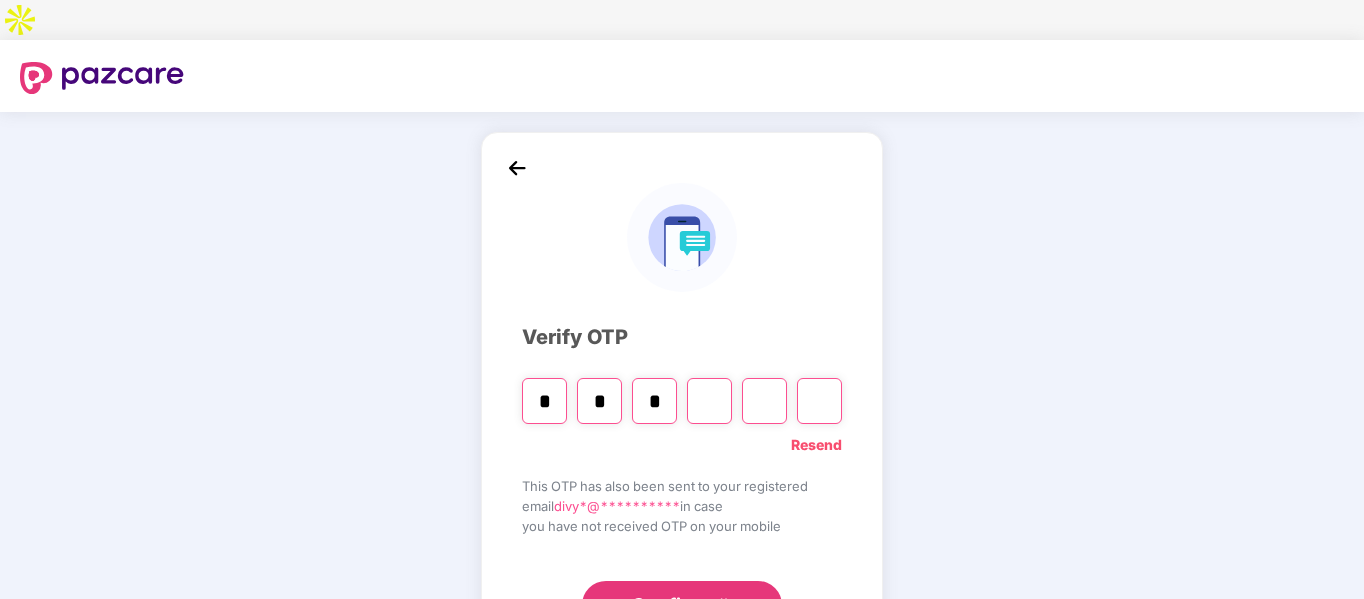type on "*" 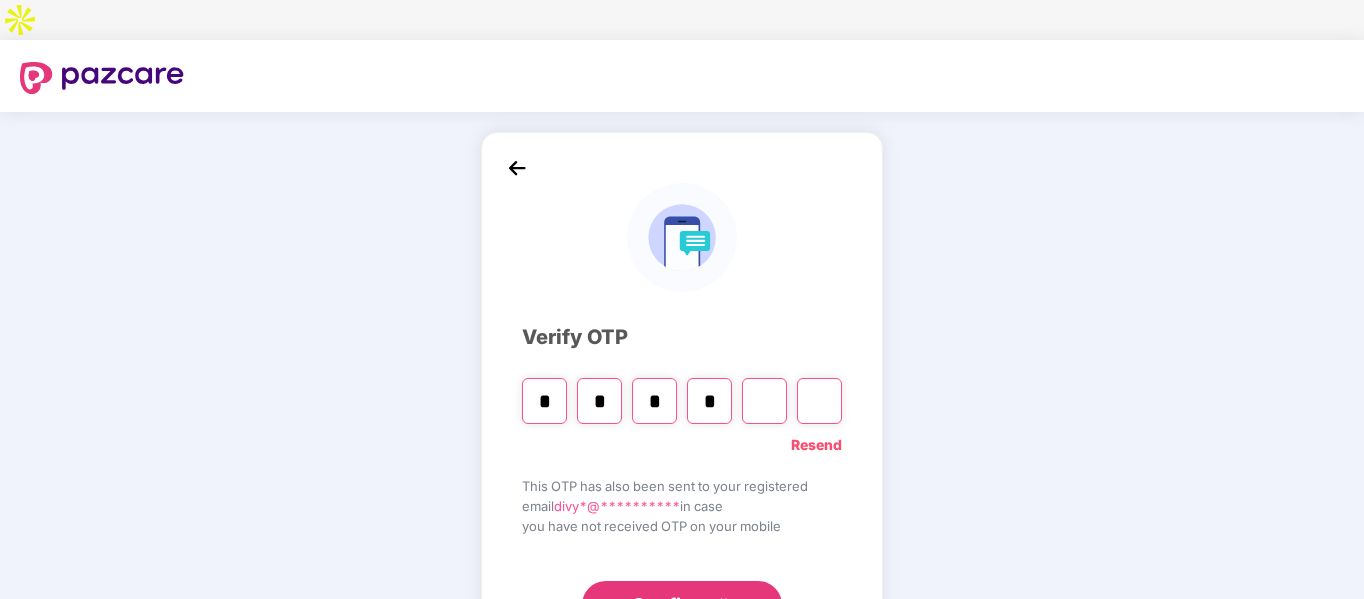 type on "*" 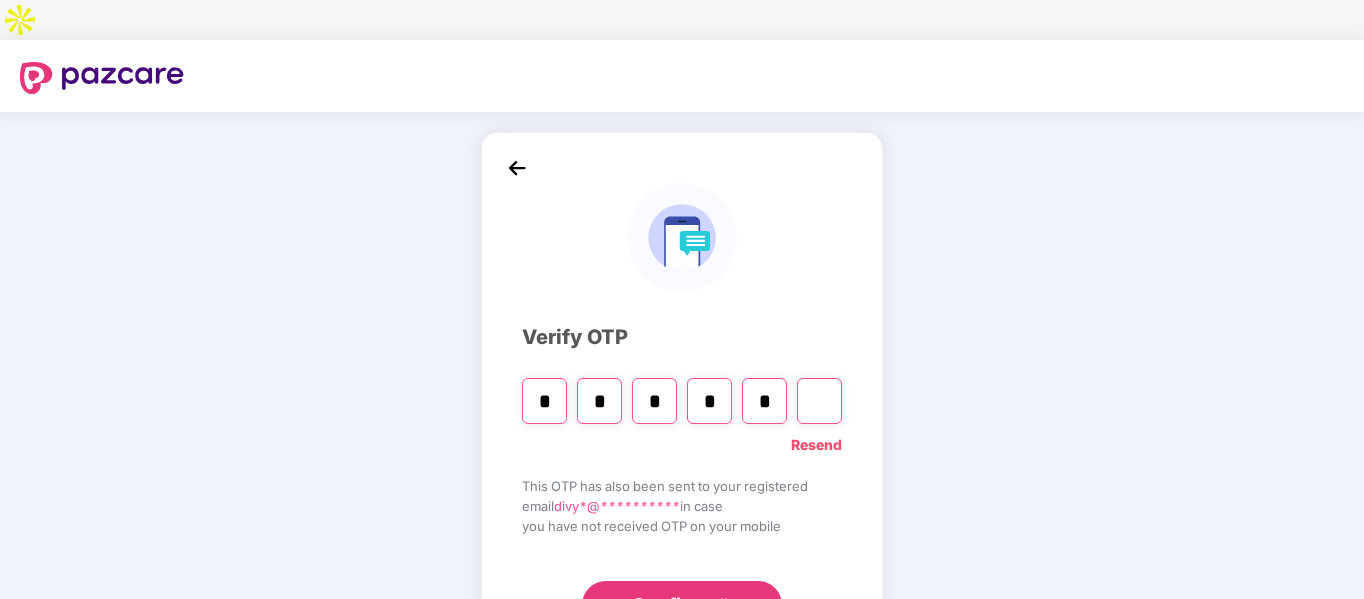 type on "*" 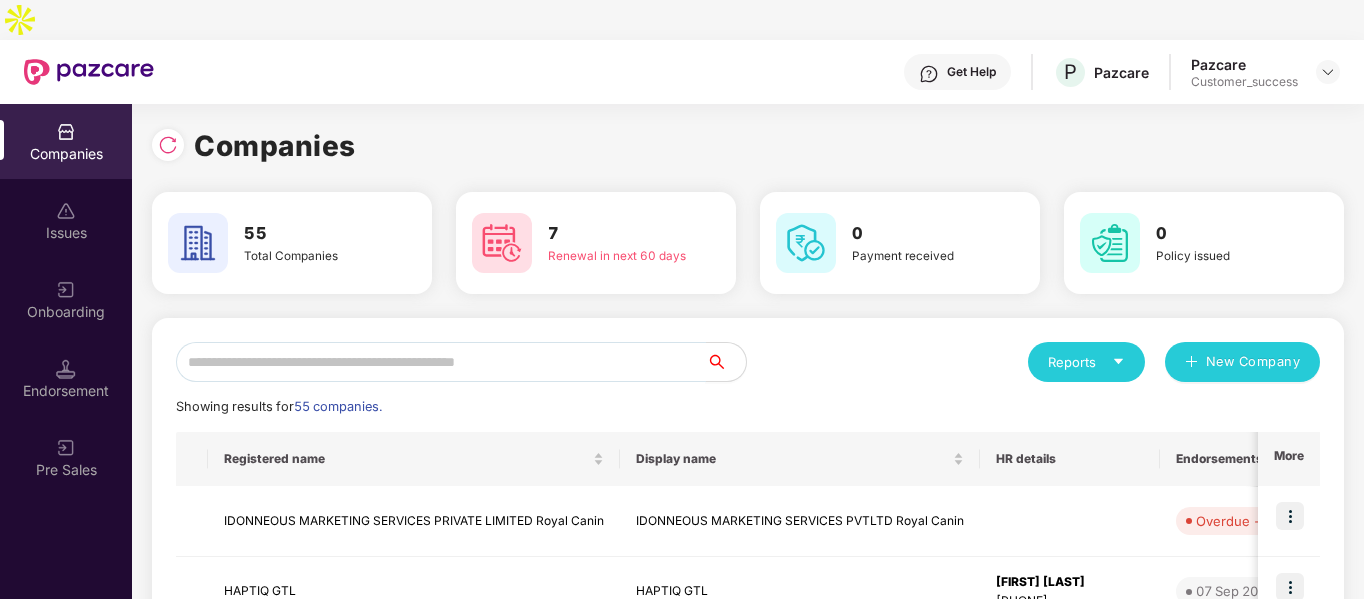 click at bounding box center (441, 362) 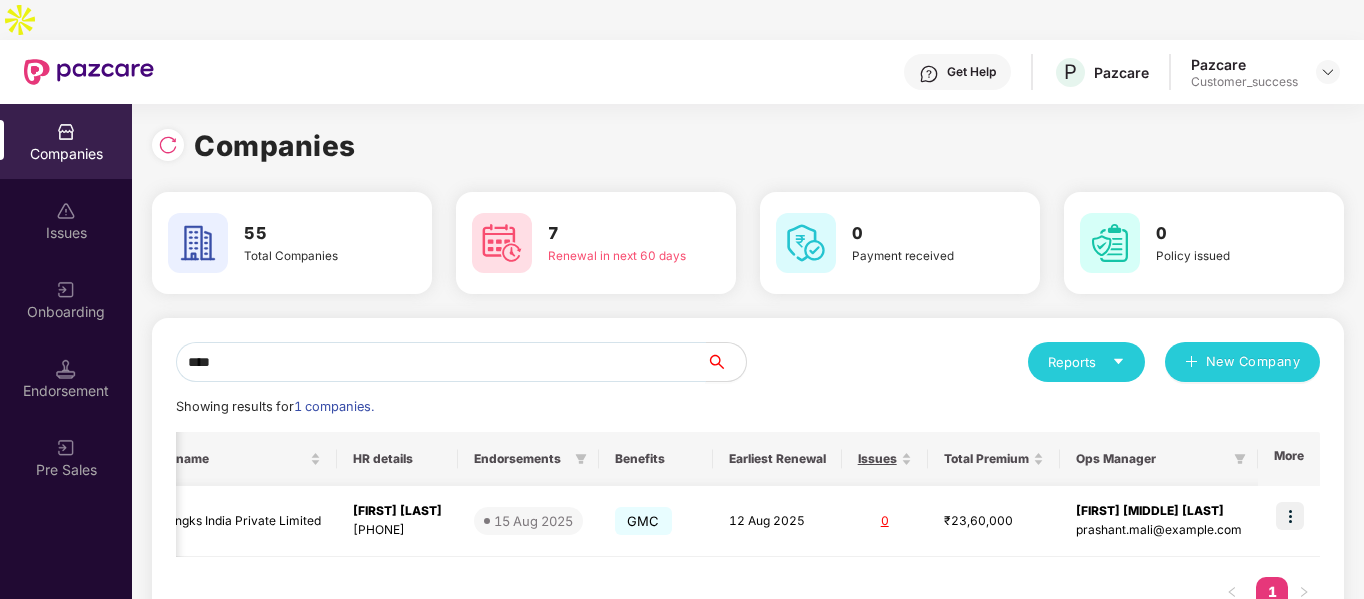 scroll, scrollTop: 0, scrollLeft: 0, axis: both 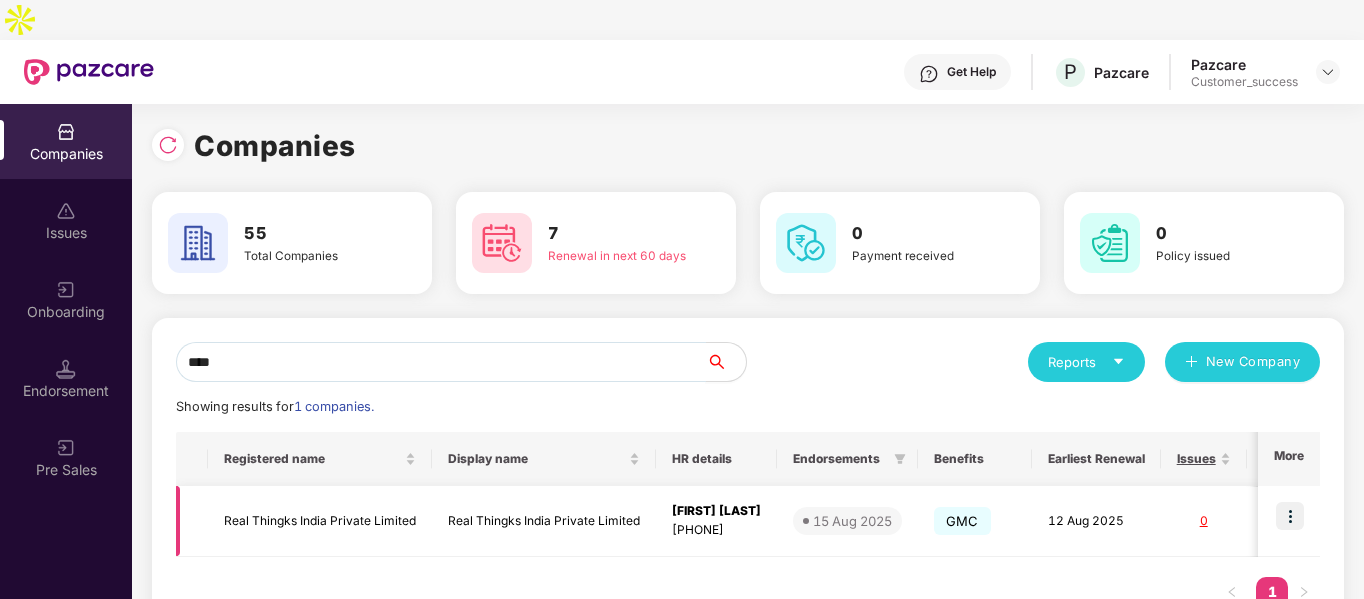type on "****" 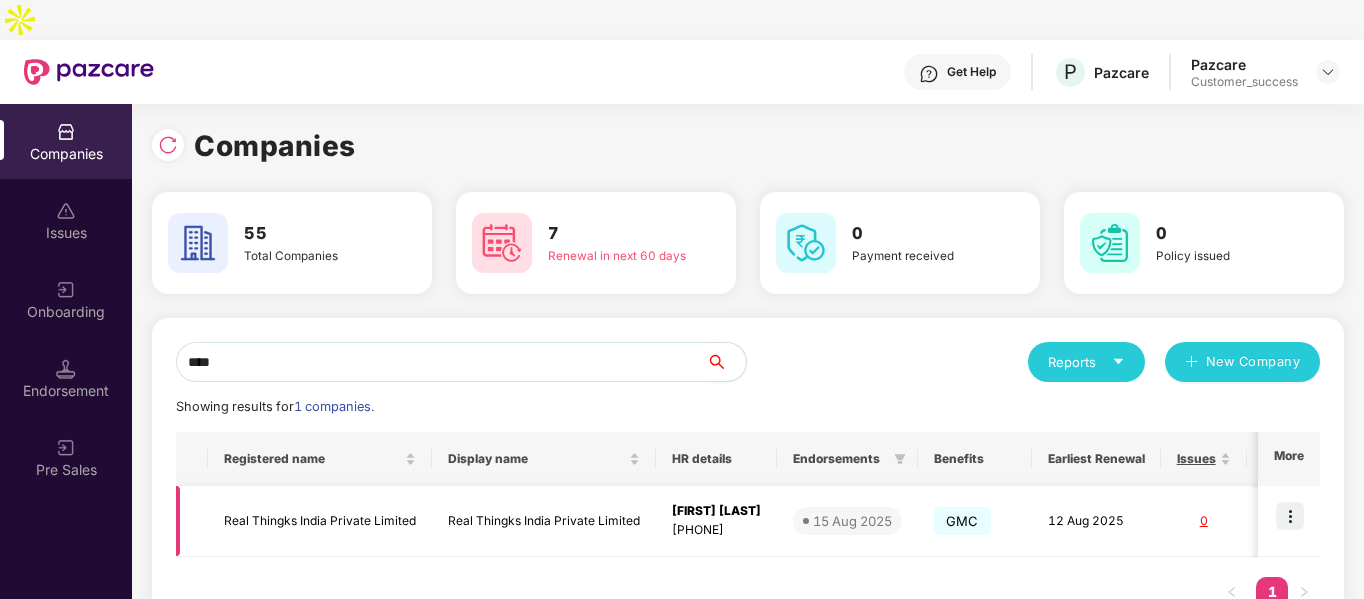 click at bounding box center [1290, 516] 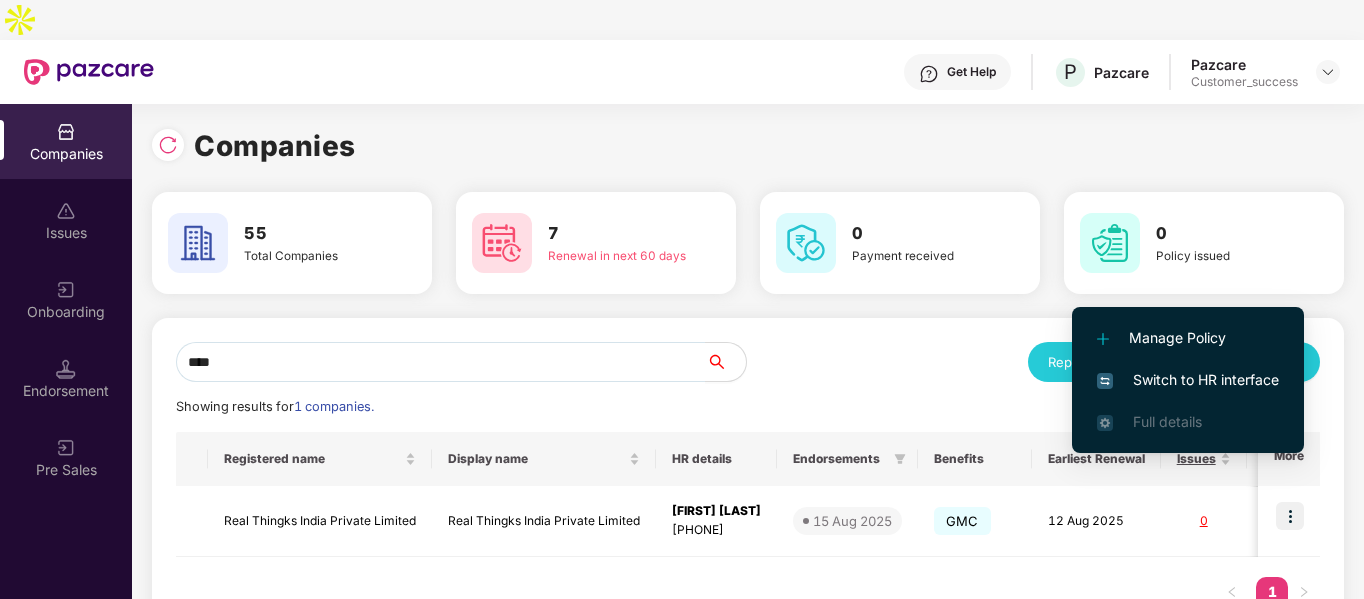 click on "Switch to HR interface" at bounding box center (1188, 380) 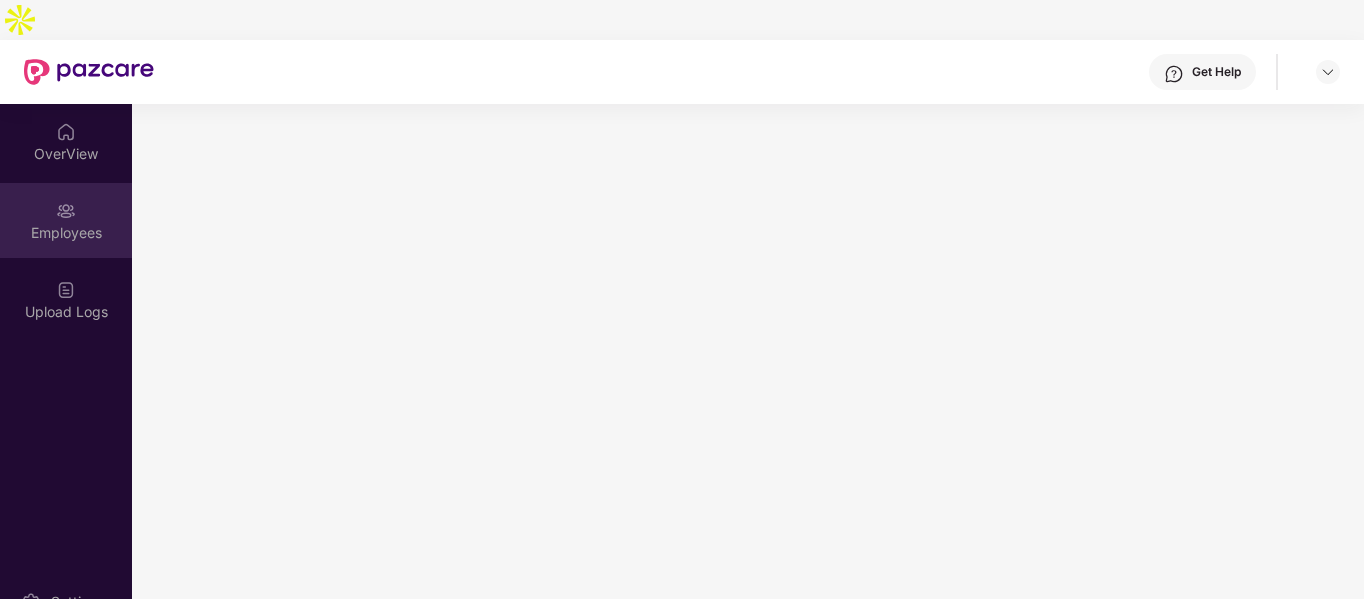 click on "Employees" at bounding box center (66, 233) 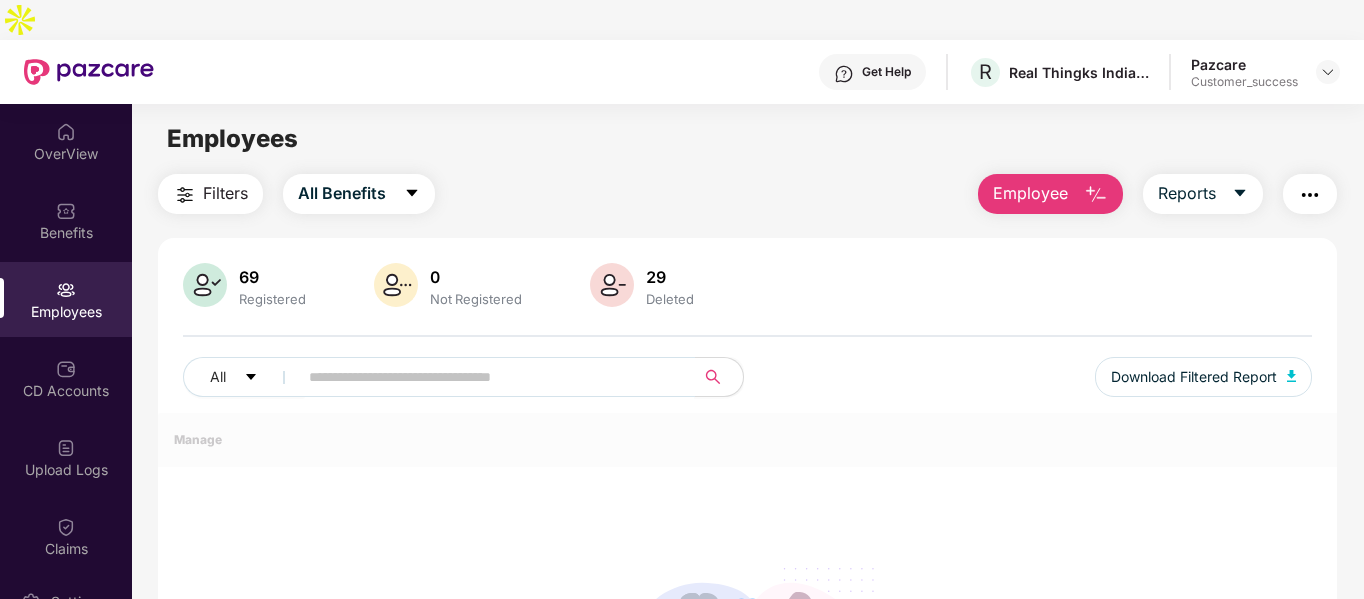 click at bounding box center (488, 377) 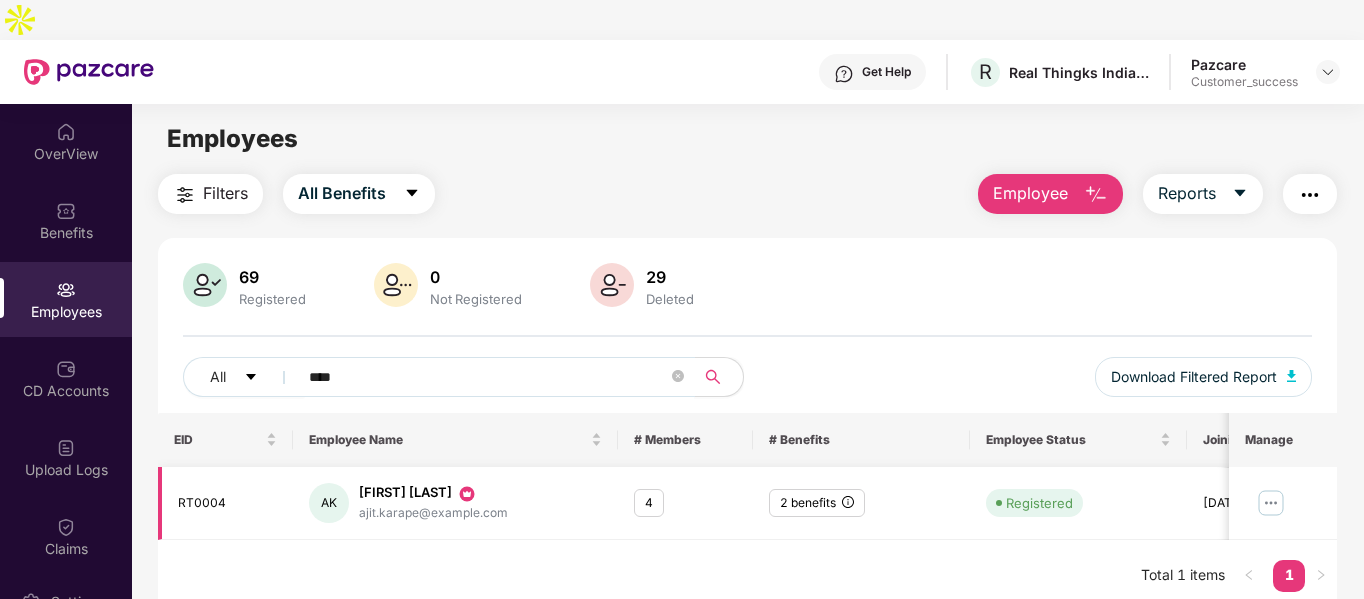 type on "****" 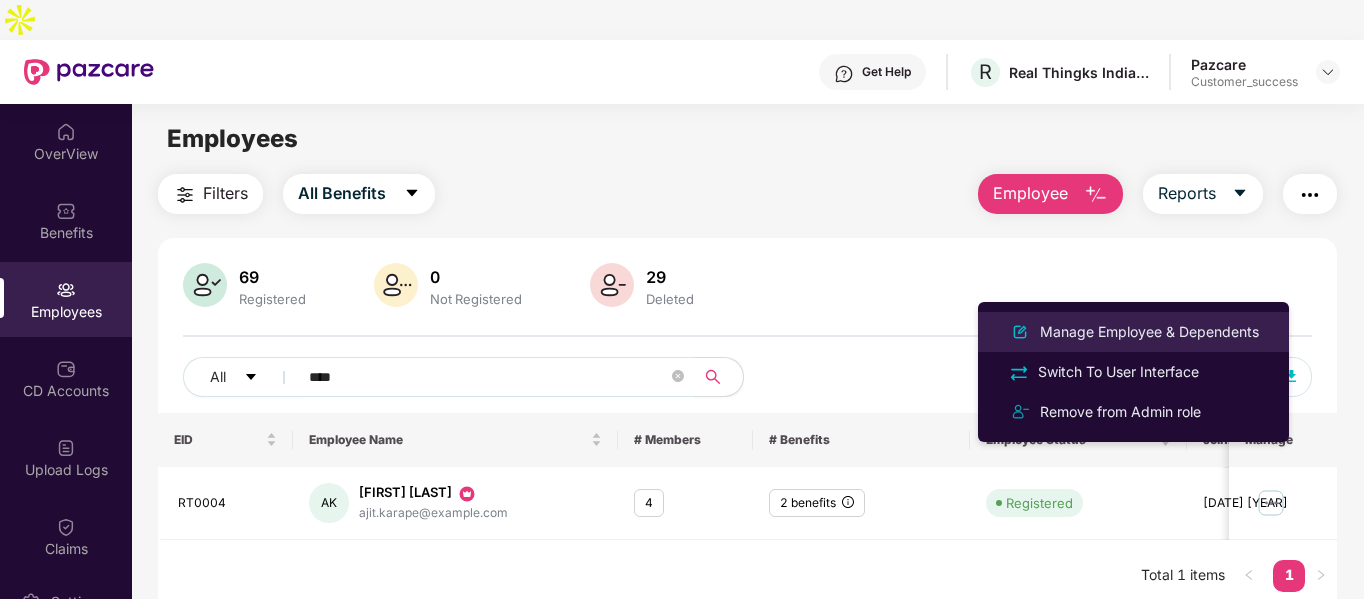 click on "Manage Employee & Dependents" at bounding box center (1149, 332) 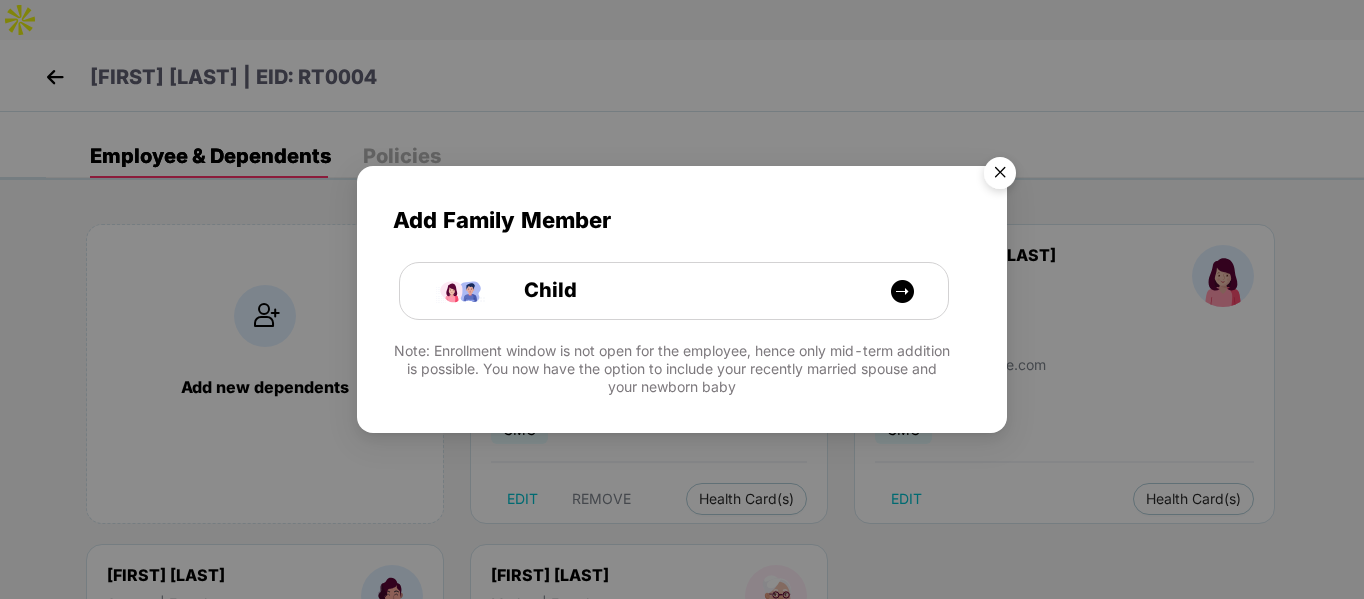 click at bounding box center (1000, 176) 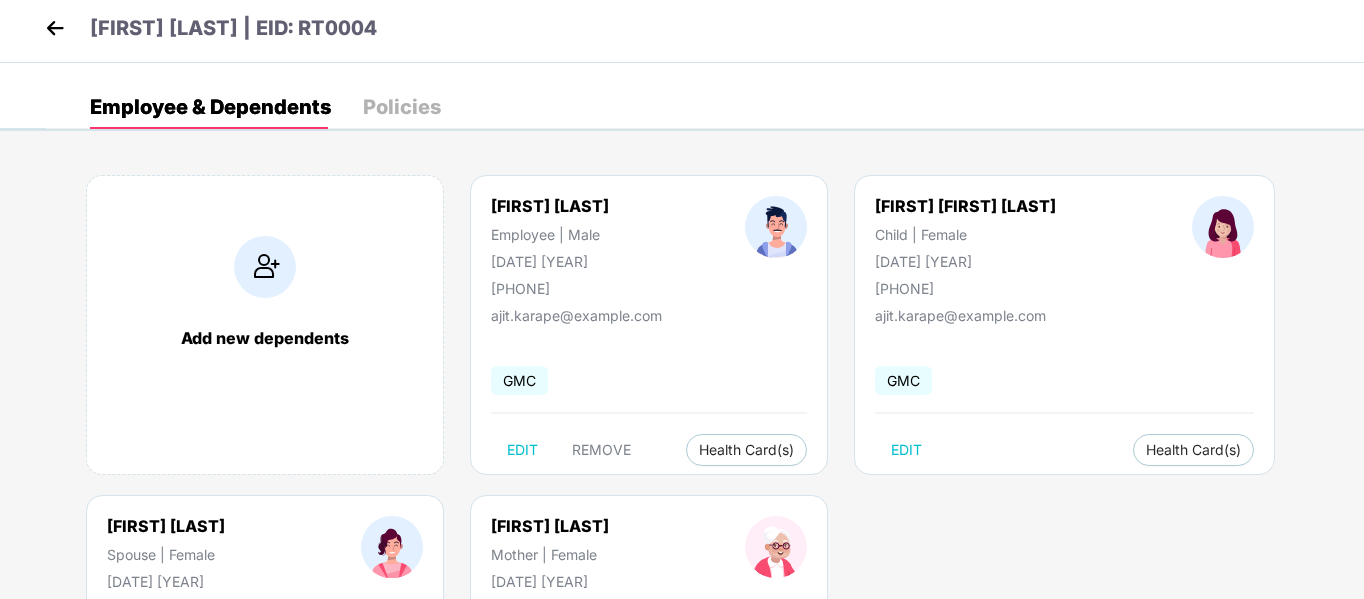 scroll, scrollTop: 51, scrollLeft: 0, axis: vertical 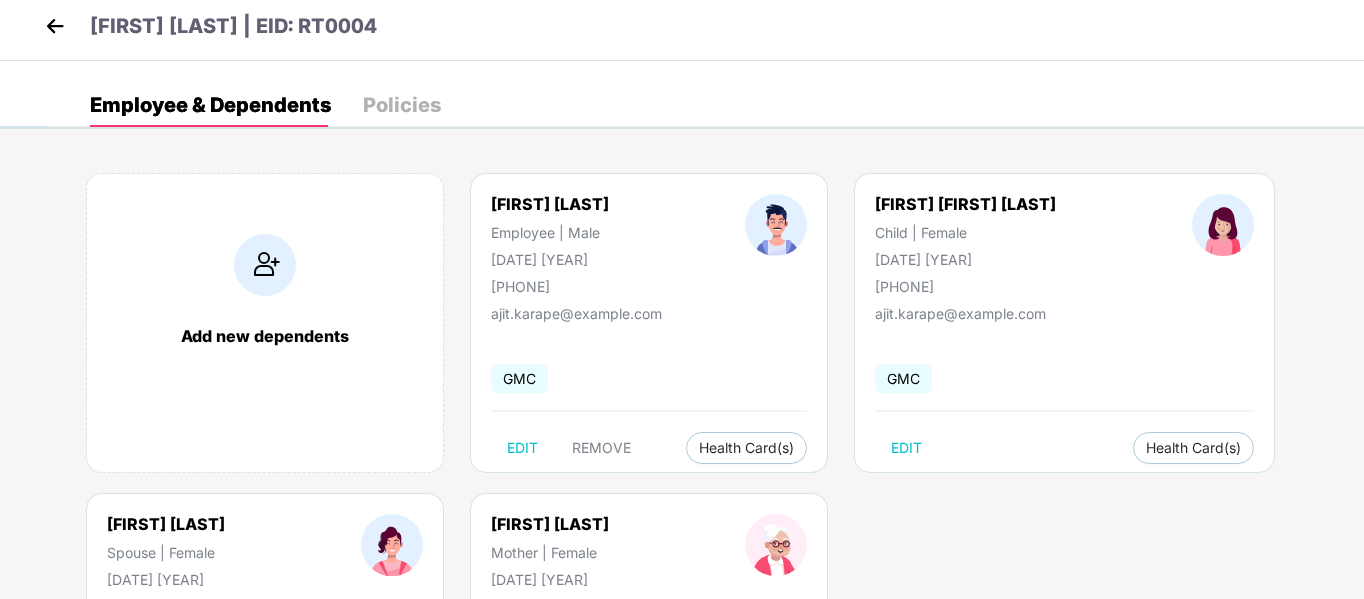 click at bounding box center [265, 265] 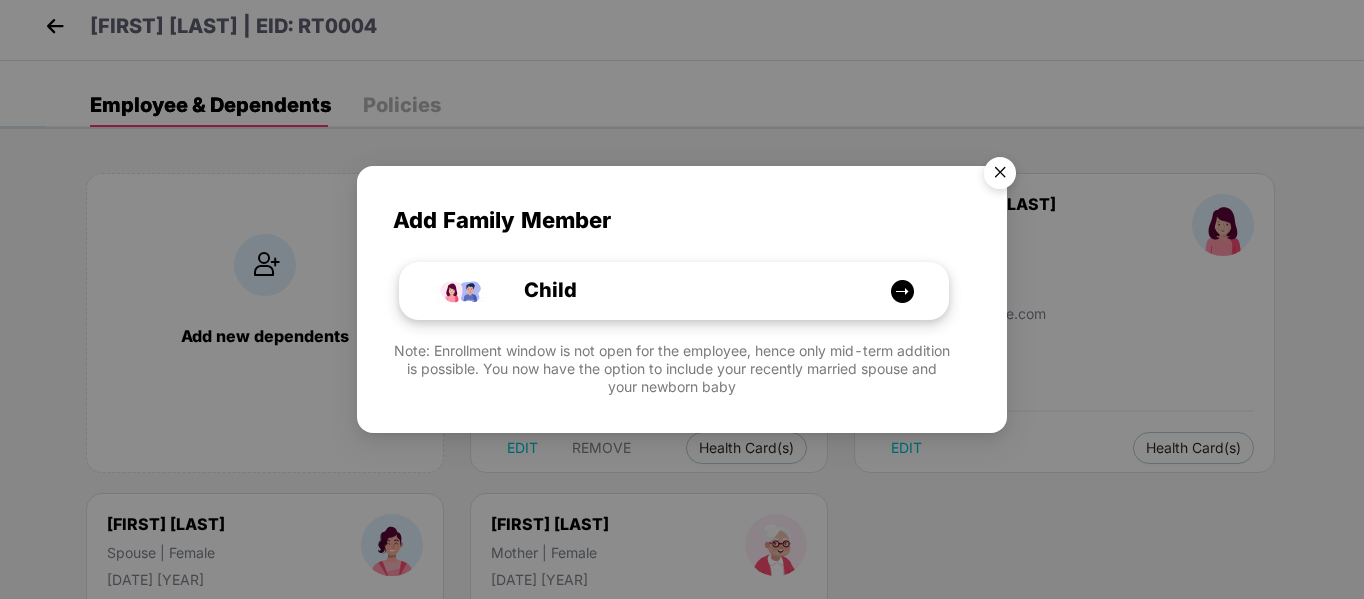 click on "Child" at bounding box center (528, 290) 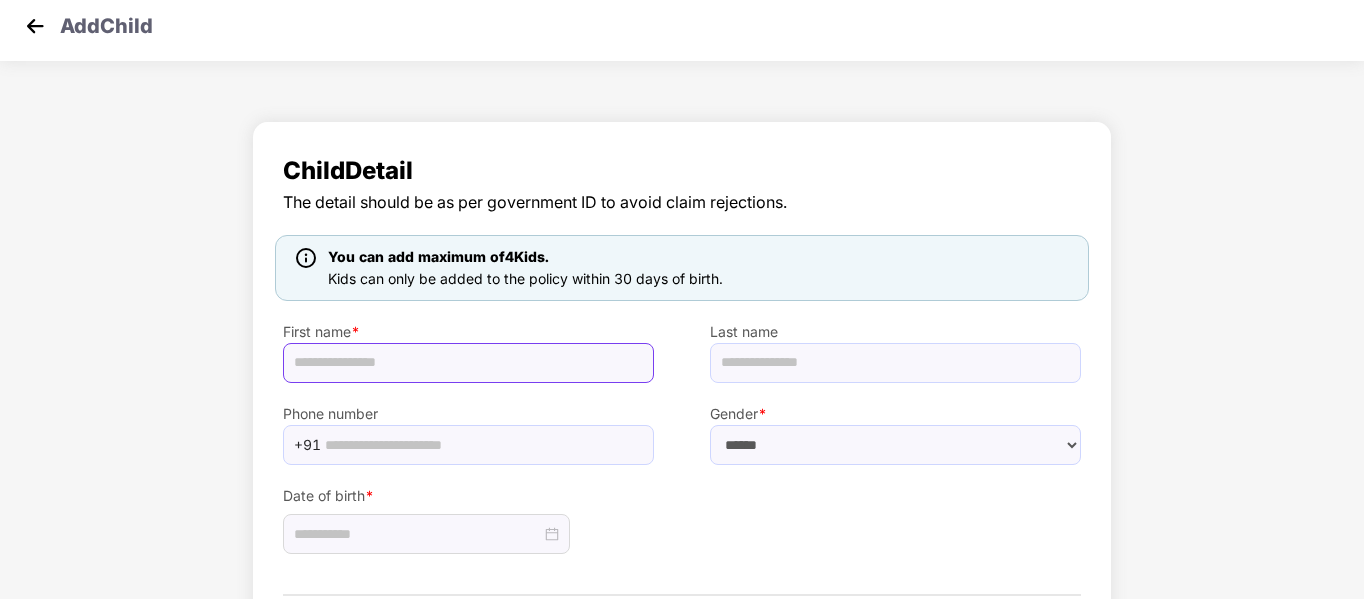click at bounding box center [468, 363] 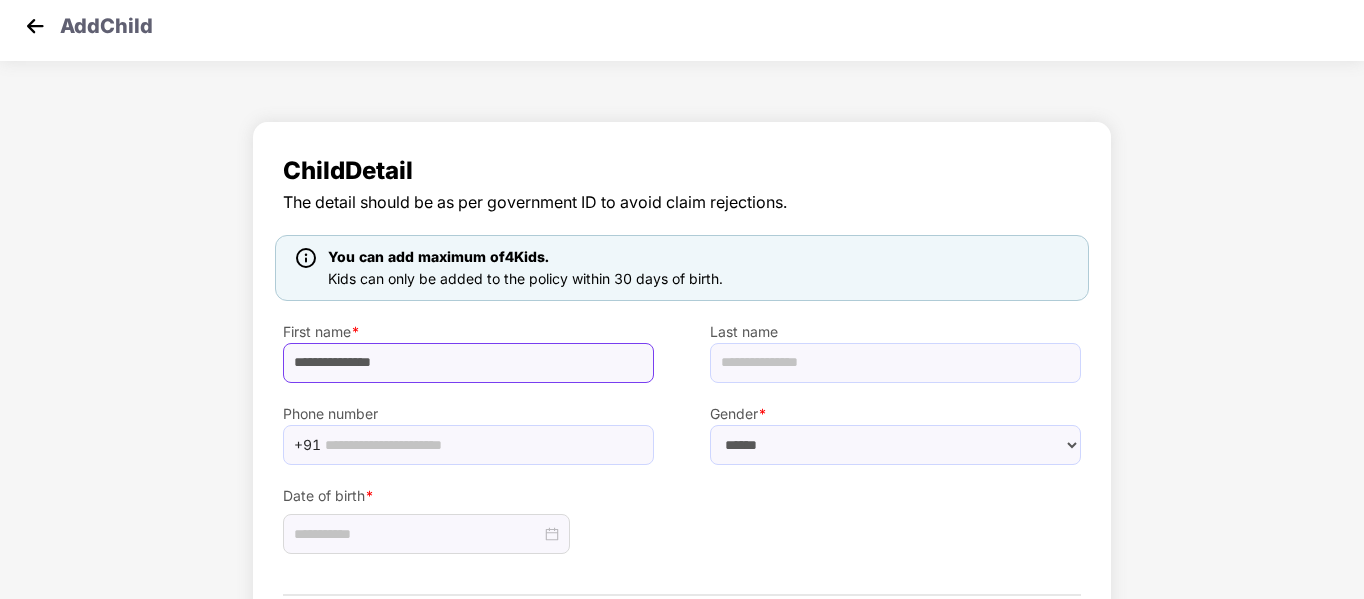 type on "**********" 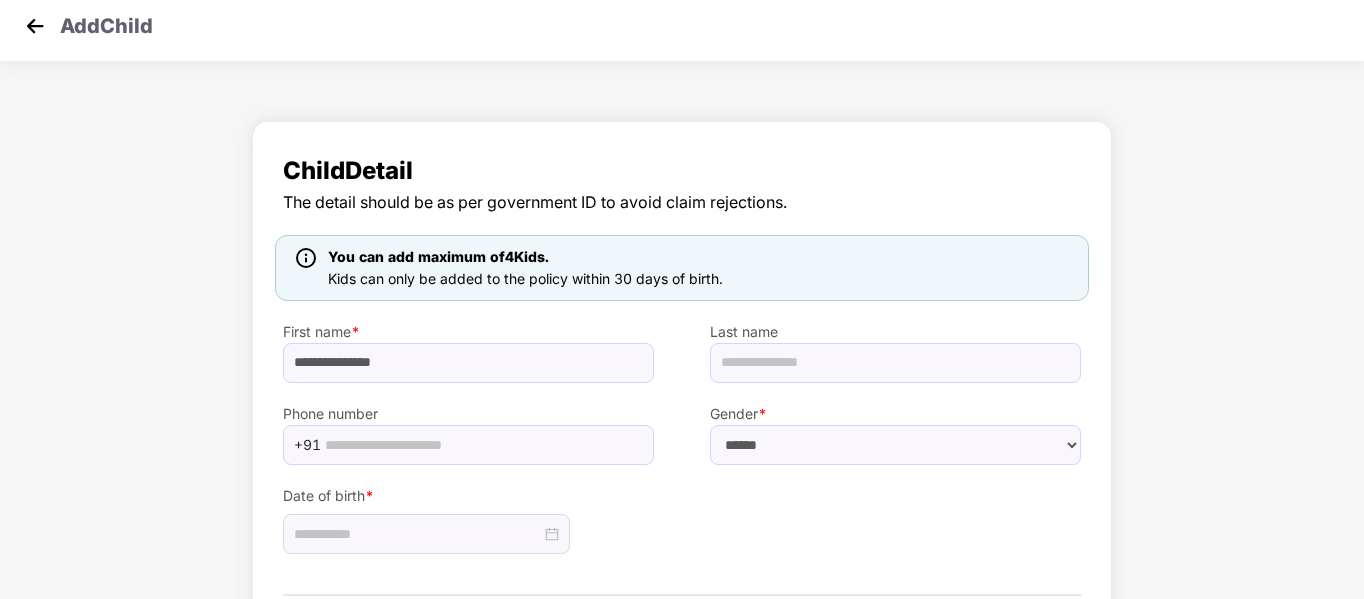 click on "Date of birth  *" at bounding box center [468, 510] 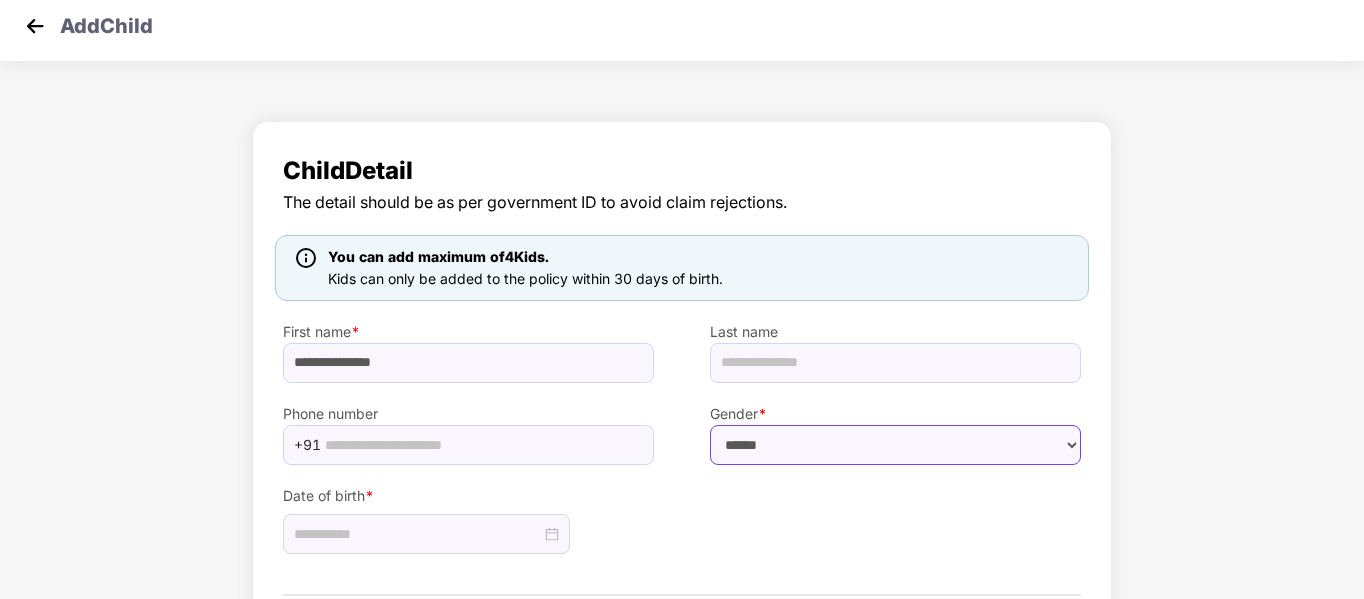 click on "****** **** ******" at bounding box center (895, 445) 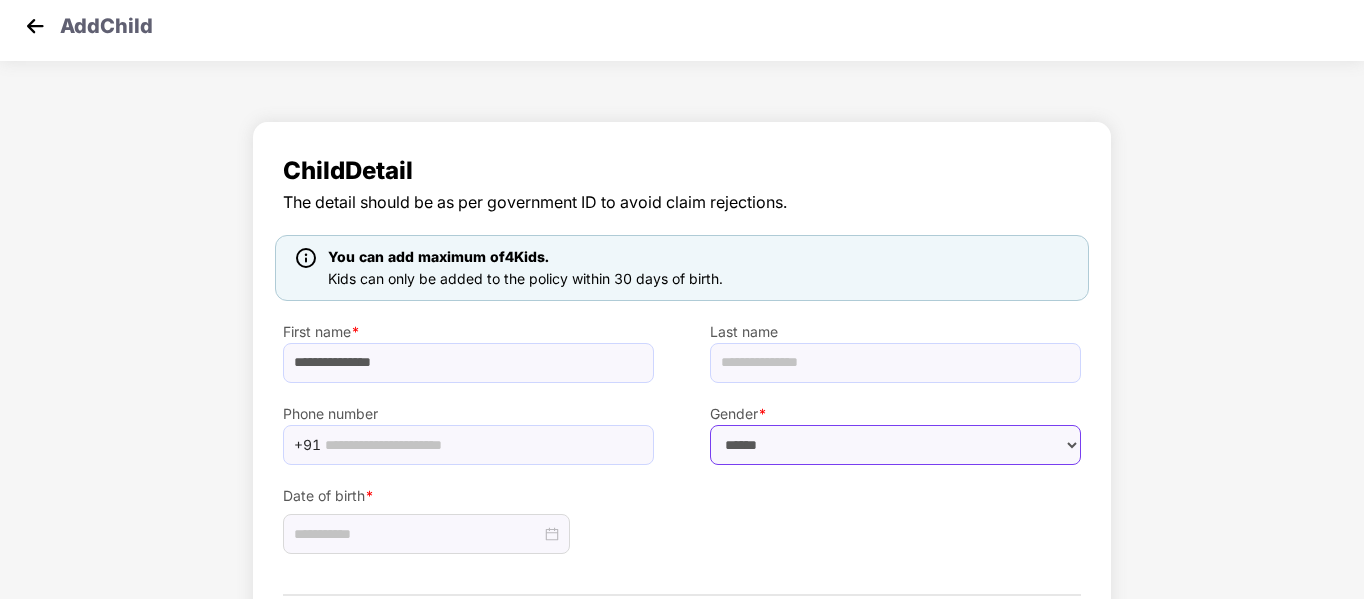 select on "******" 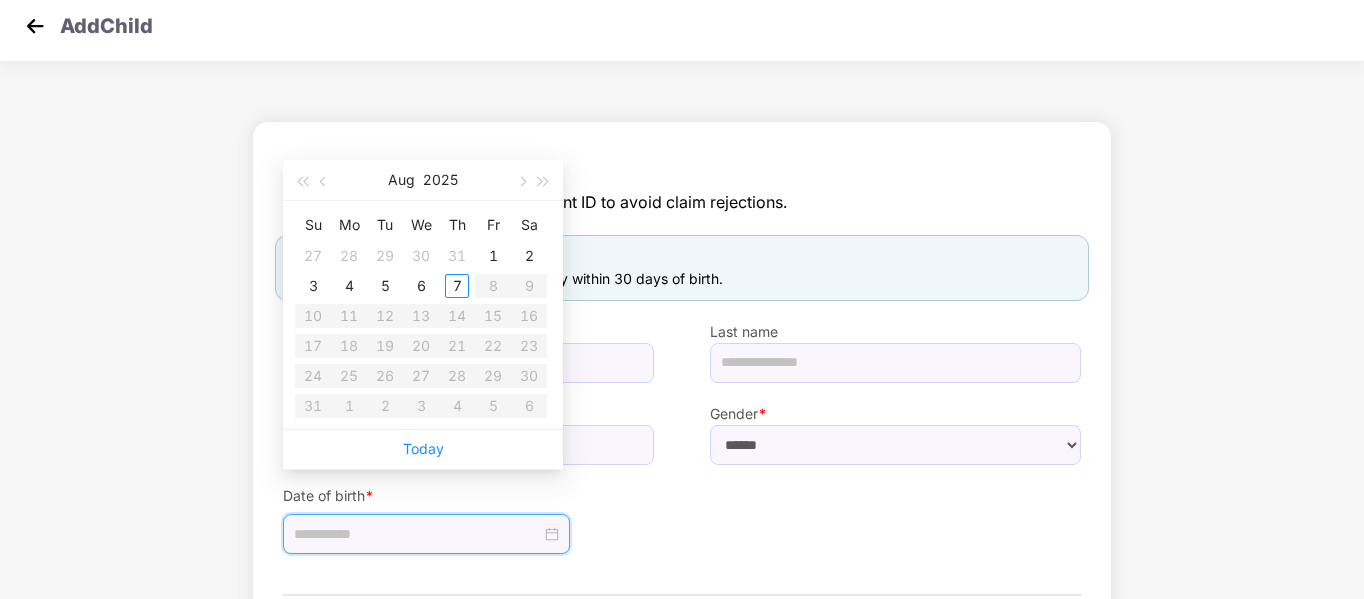 click at bounding box center [417, 534] 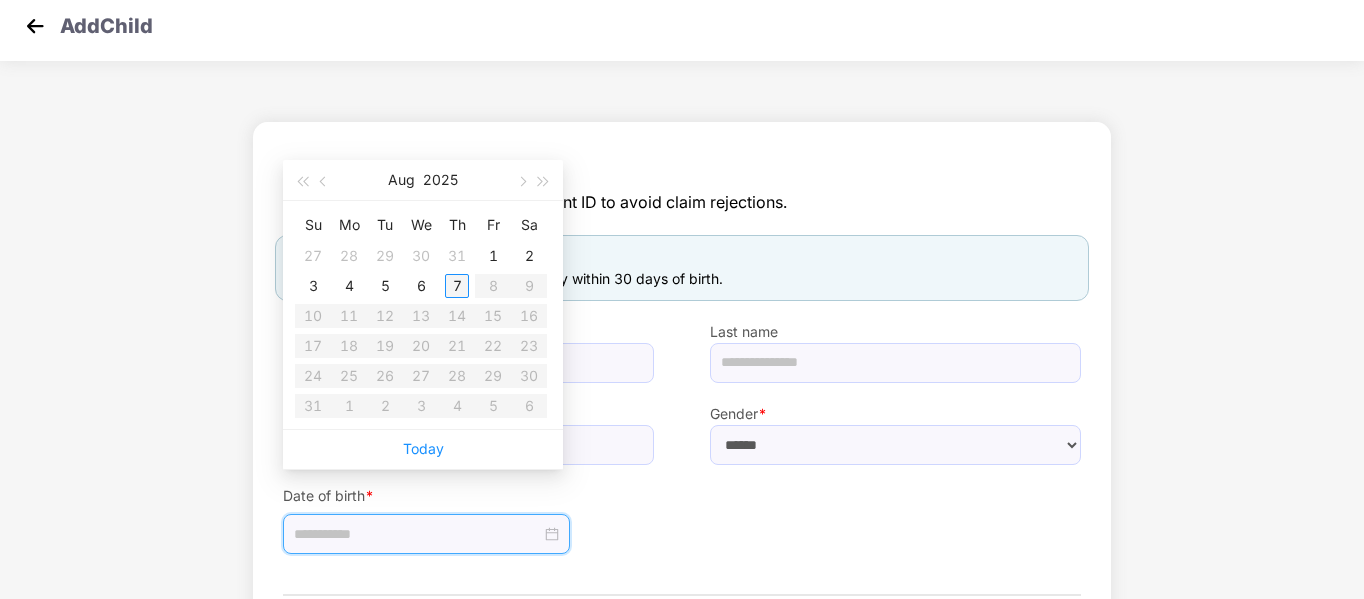 type on "**********" 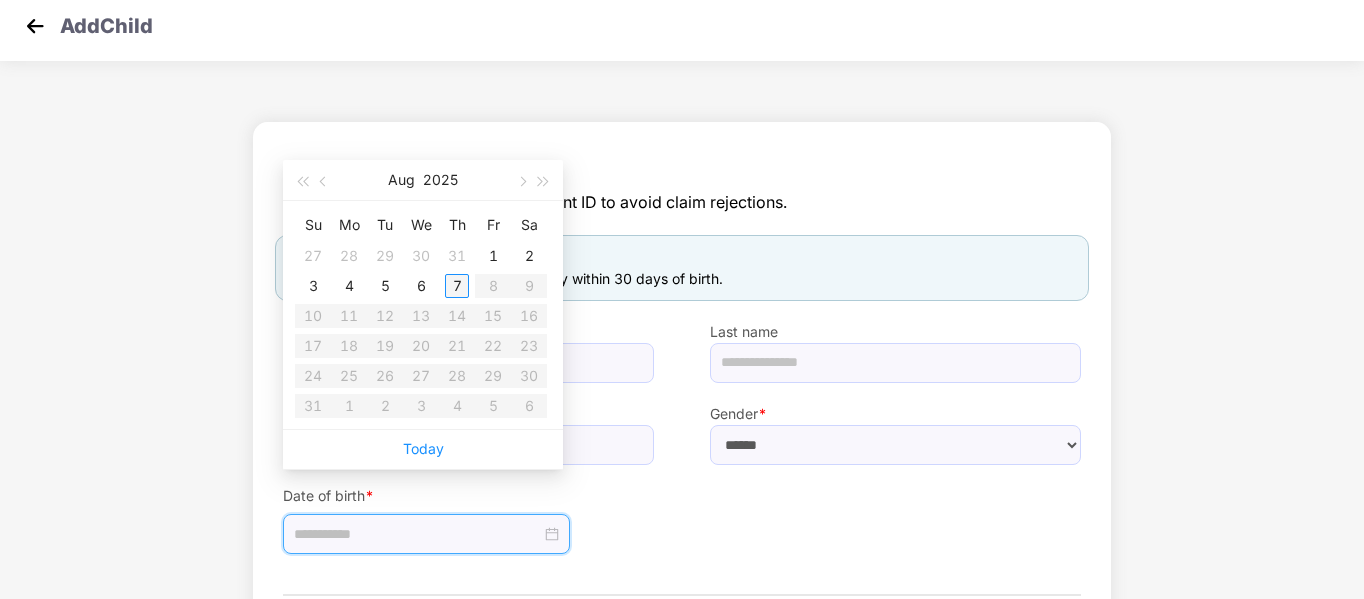 click on "7" at bounding box center [457, 286] 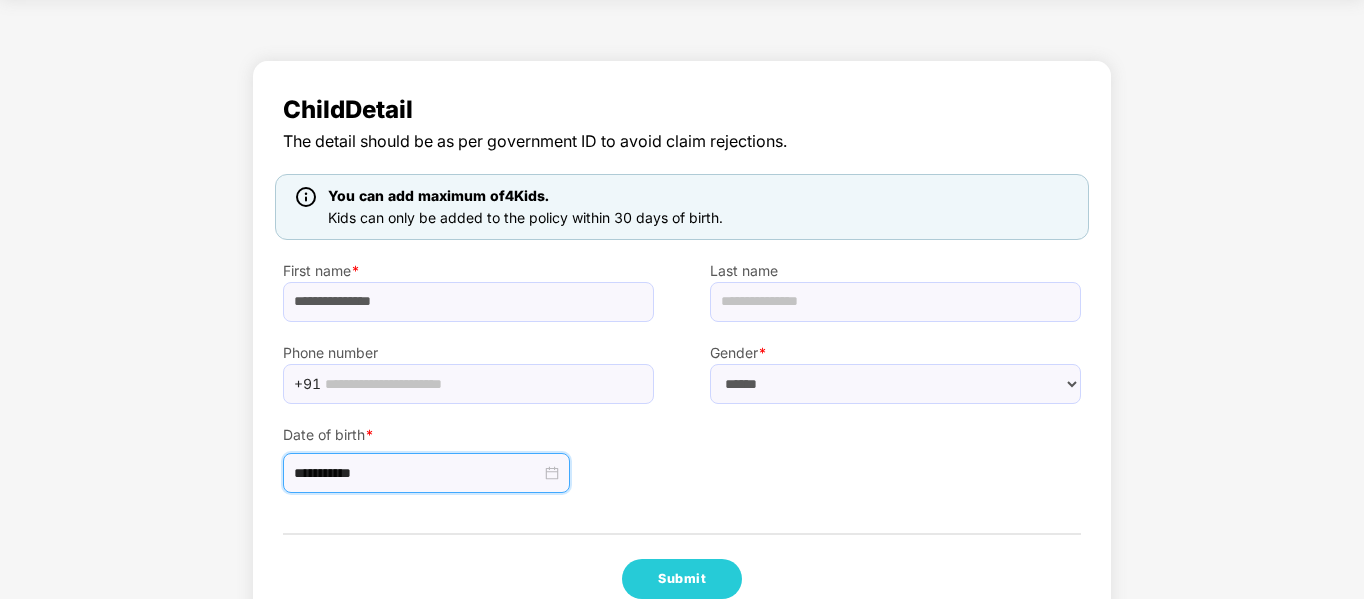 scroll, scrollTop: 123, scrollLeft: 0, axis: vertical 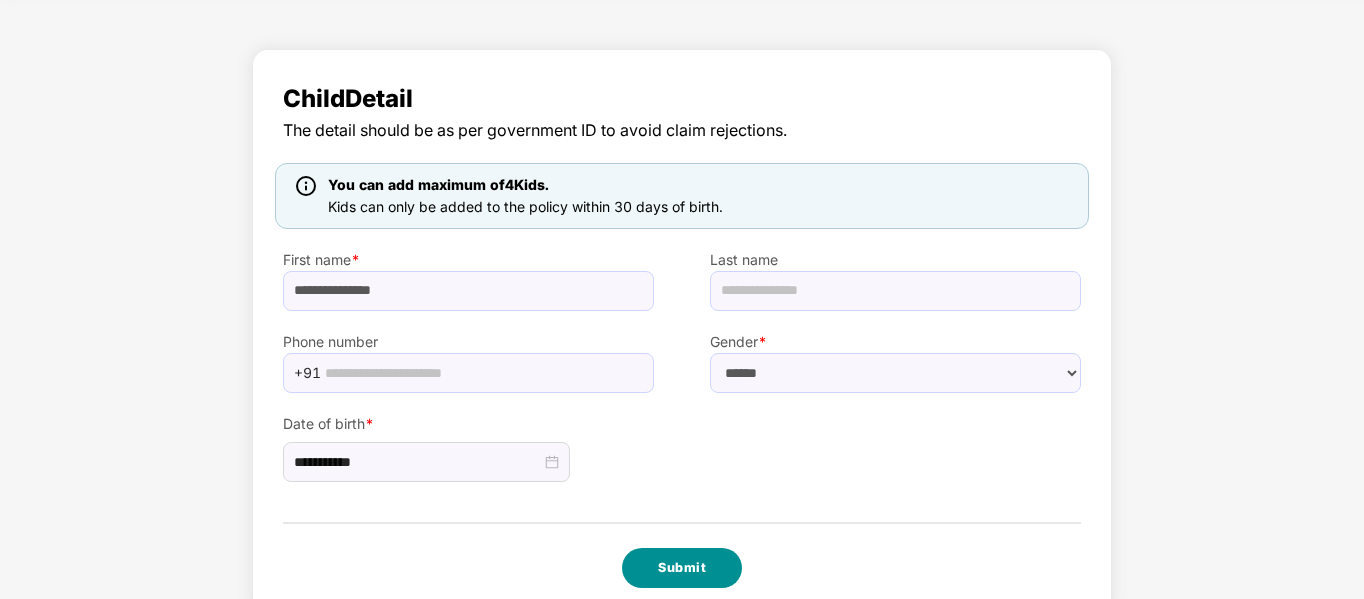 click on "Submit" at bounding box center [682, 568] 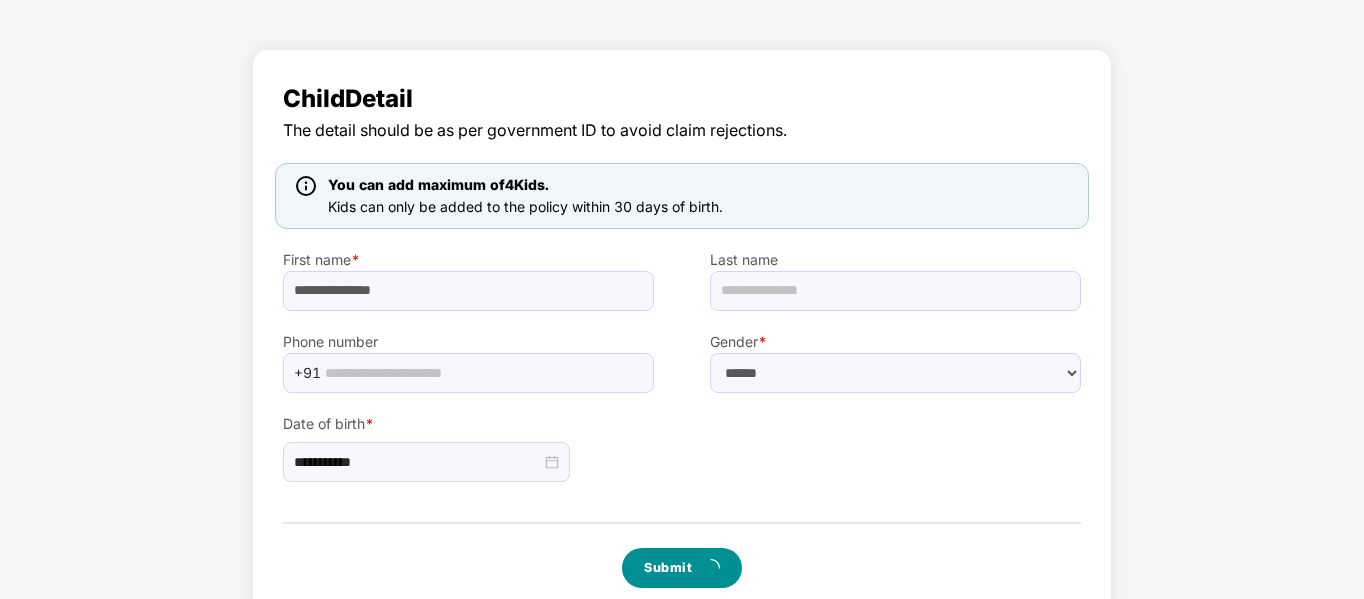 select on "******" 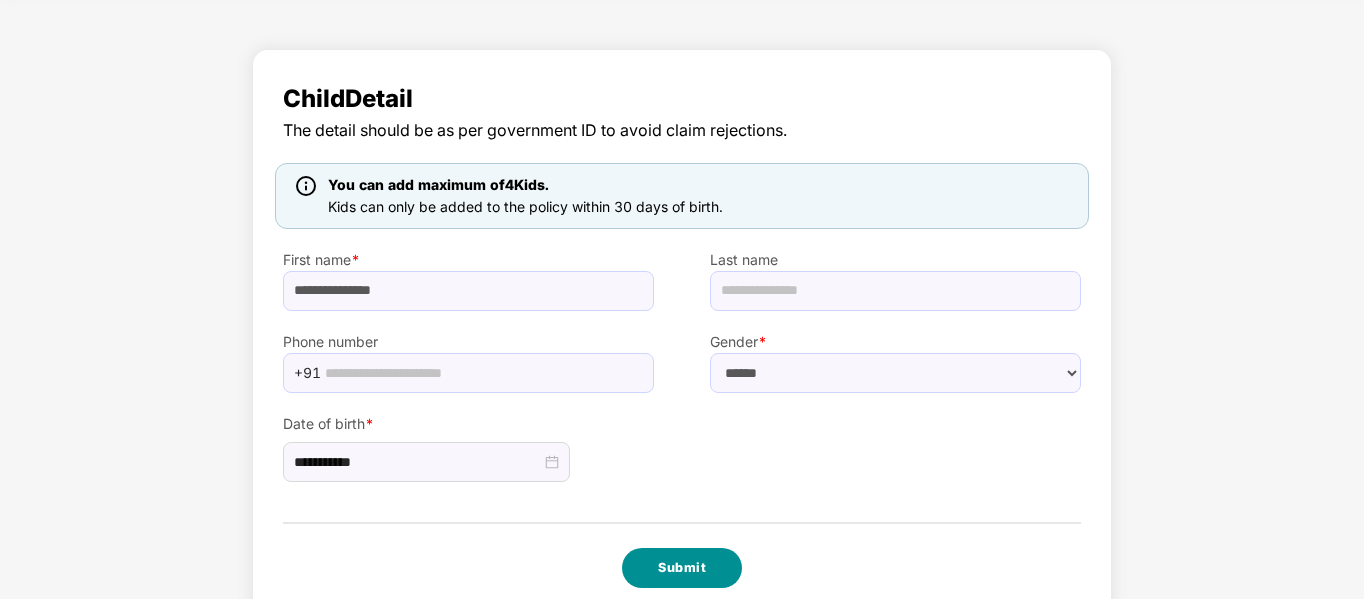 click on "Submit" at bounding box center (682, 568) 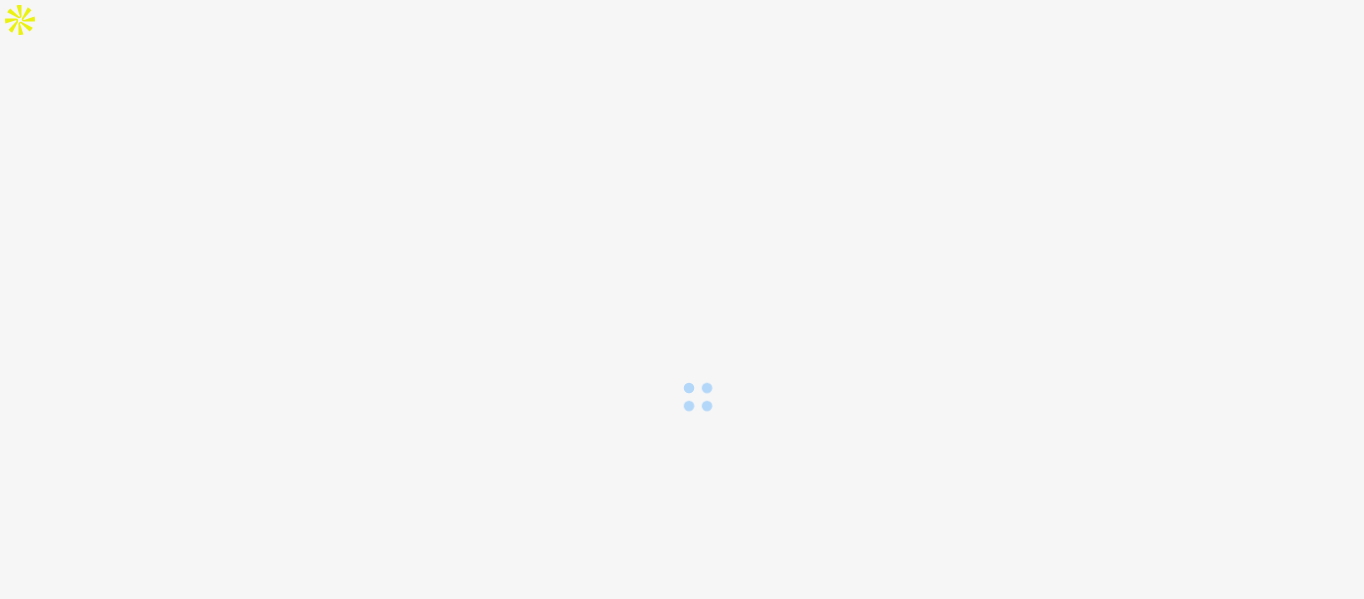 scroll, scrollTop: 0, scrollLeft: 0, axis: both 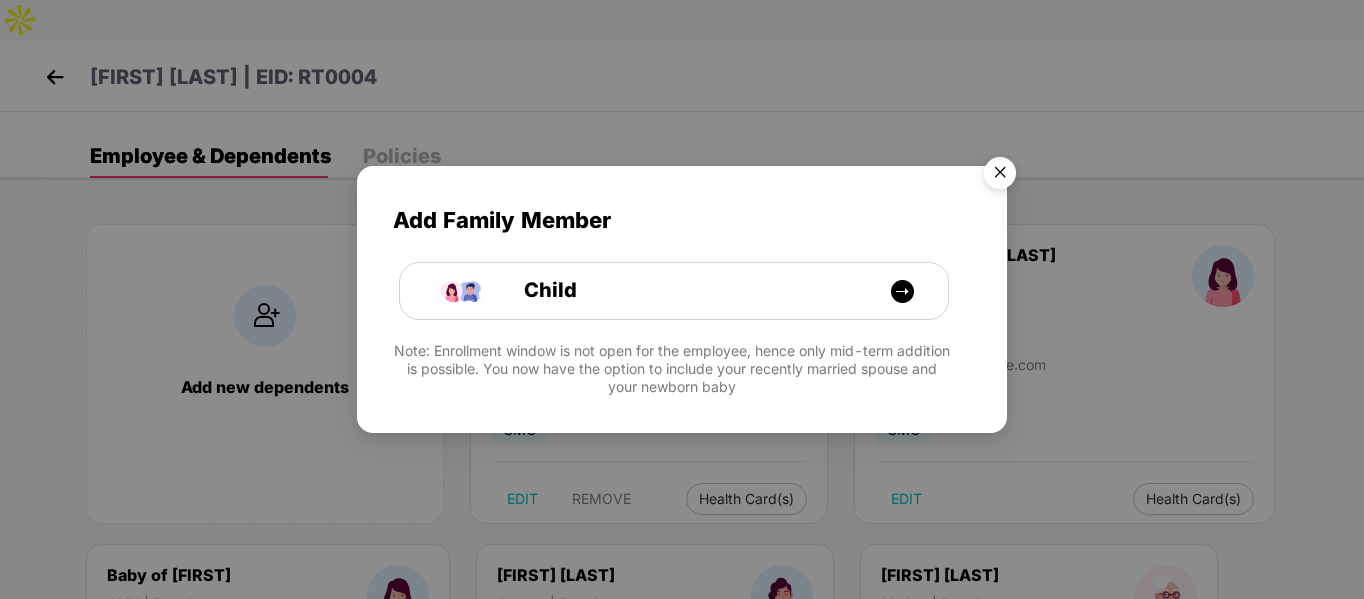 click at bounding box center (1000, 176) 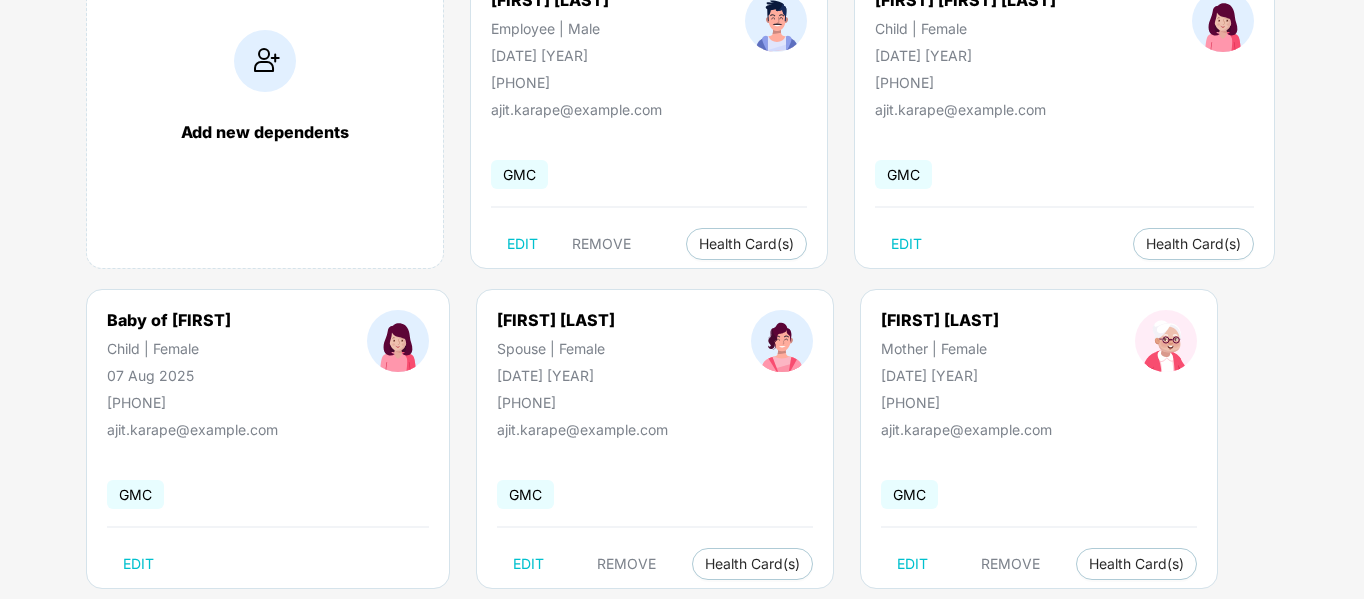 scroll, scrollTop: 0, scrollLeft: 0, axis: both 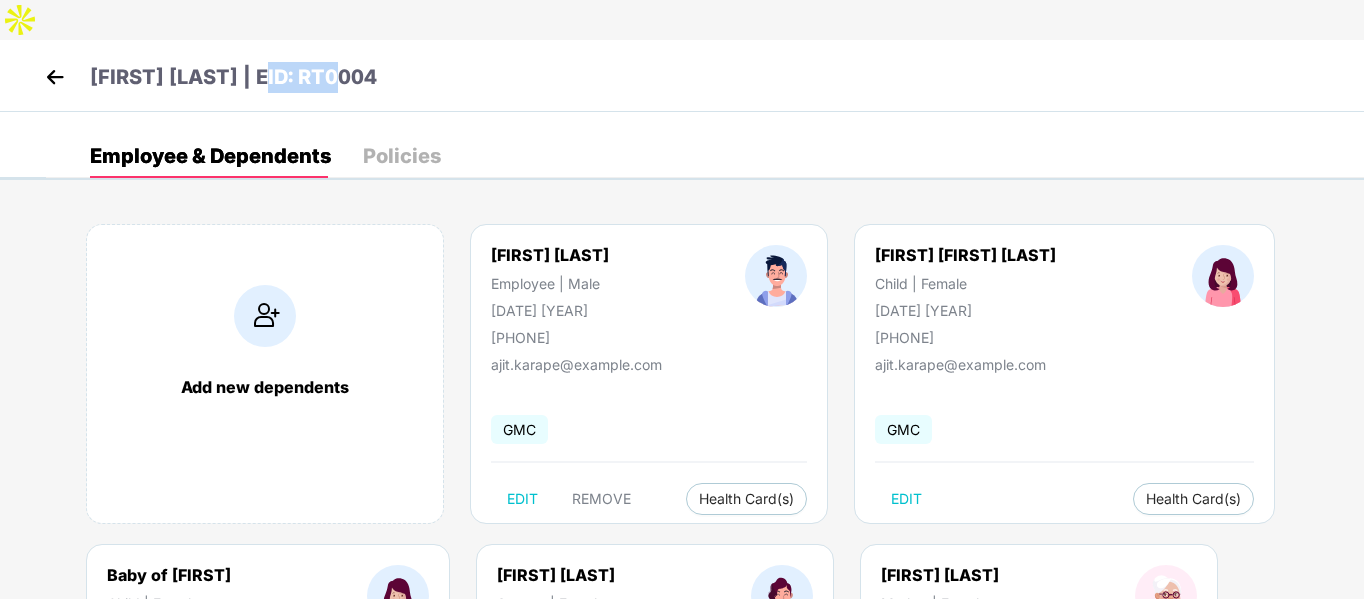 drag, startPoint x: 255, startPoint y: 28, endPoint x: 432, endPoint y: 43, distance: 177.63446 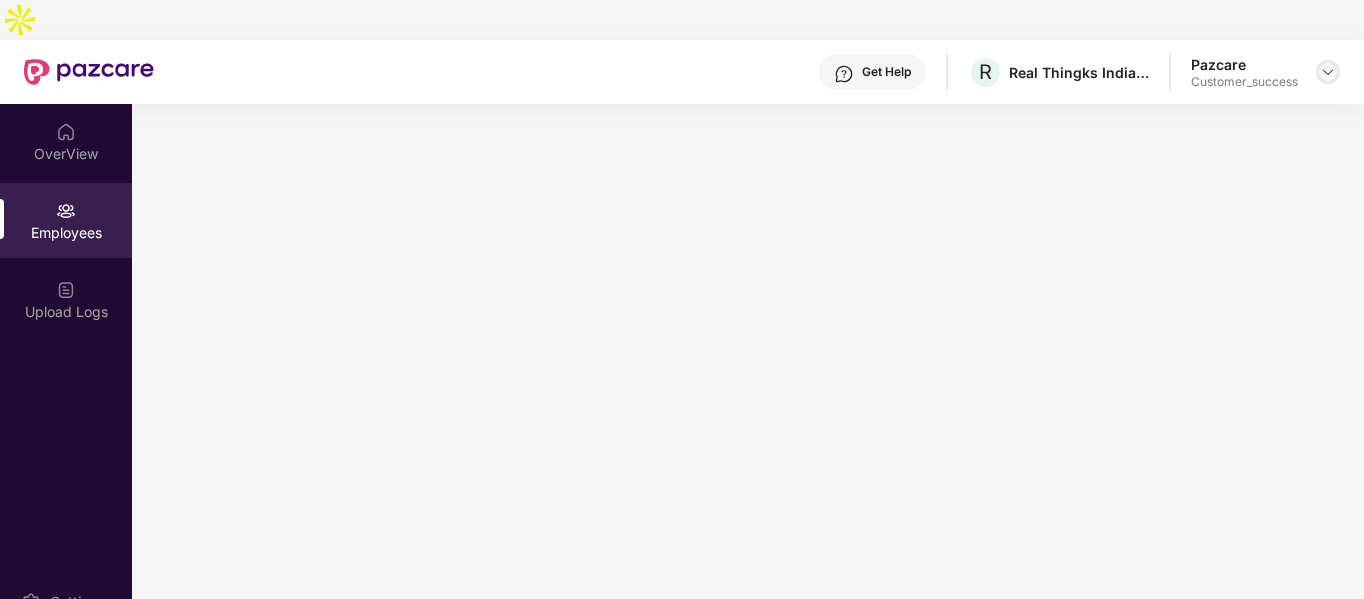 click at bounding box center (1328, 72) 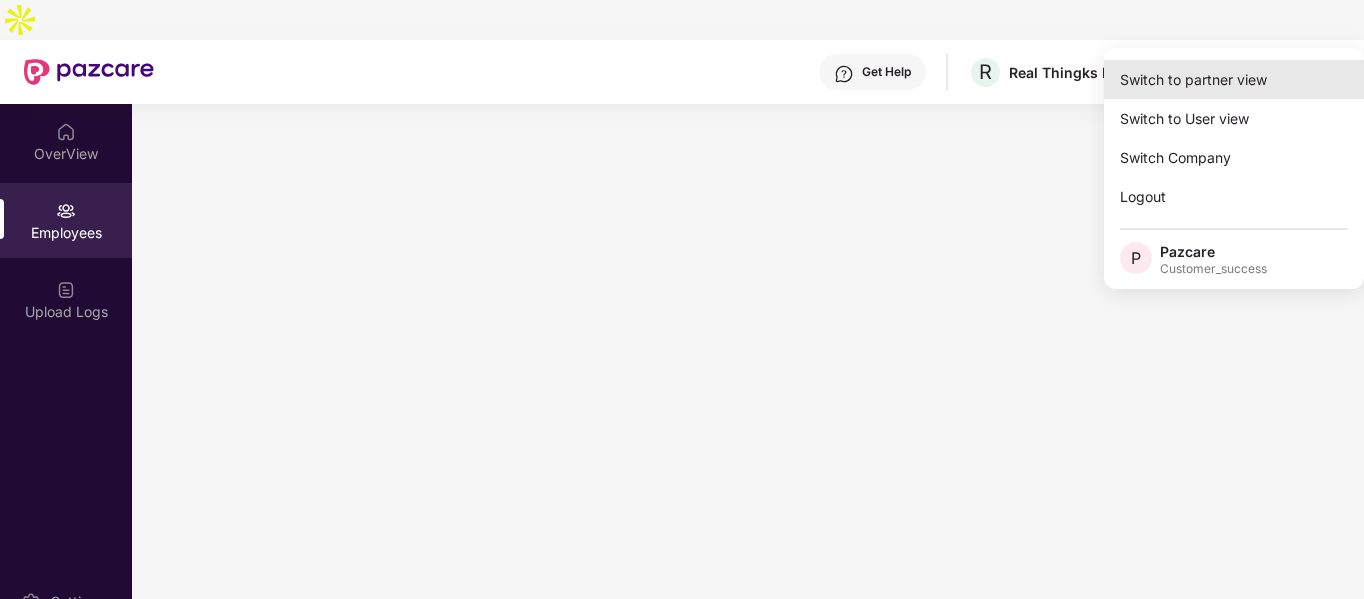 click on "Switch to partner view" at bounding box center (1234, 79) 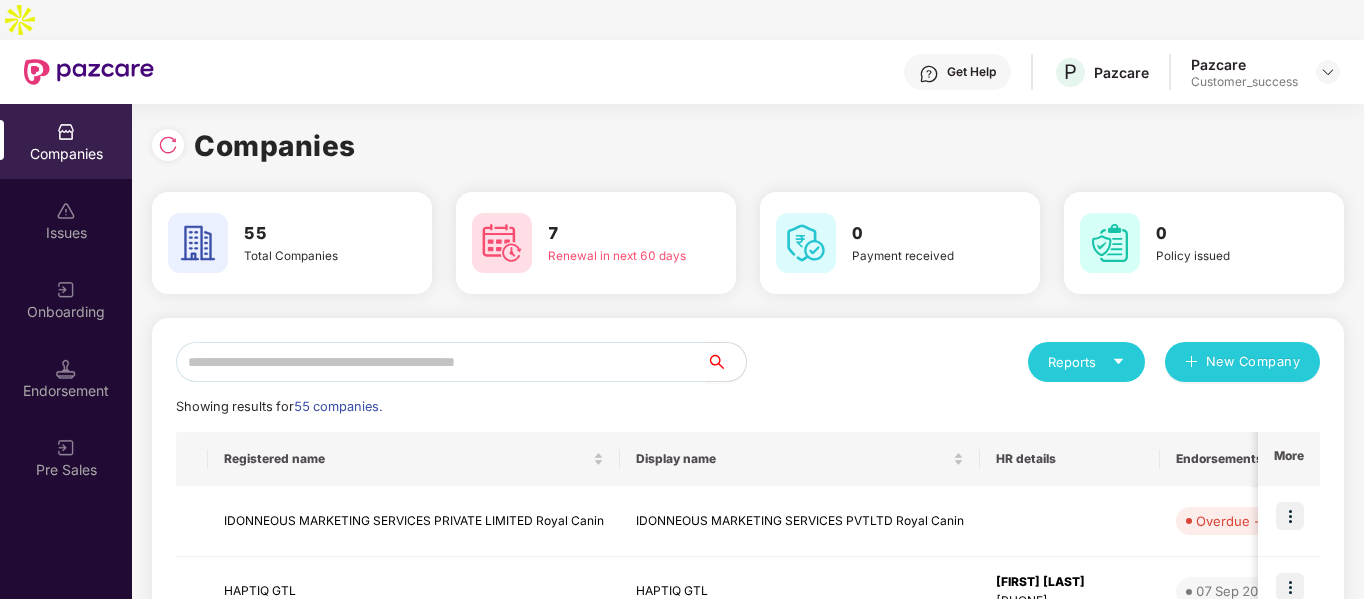 click at bounding box center (441, 362) 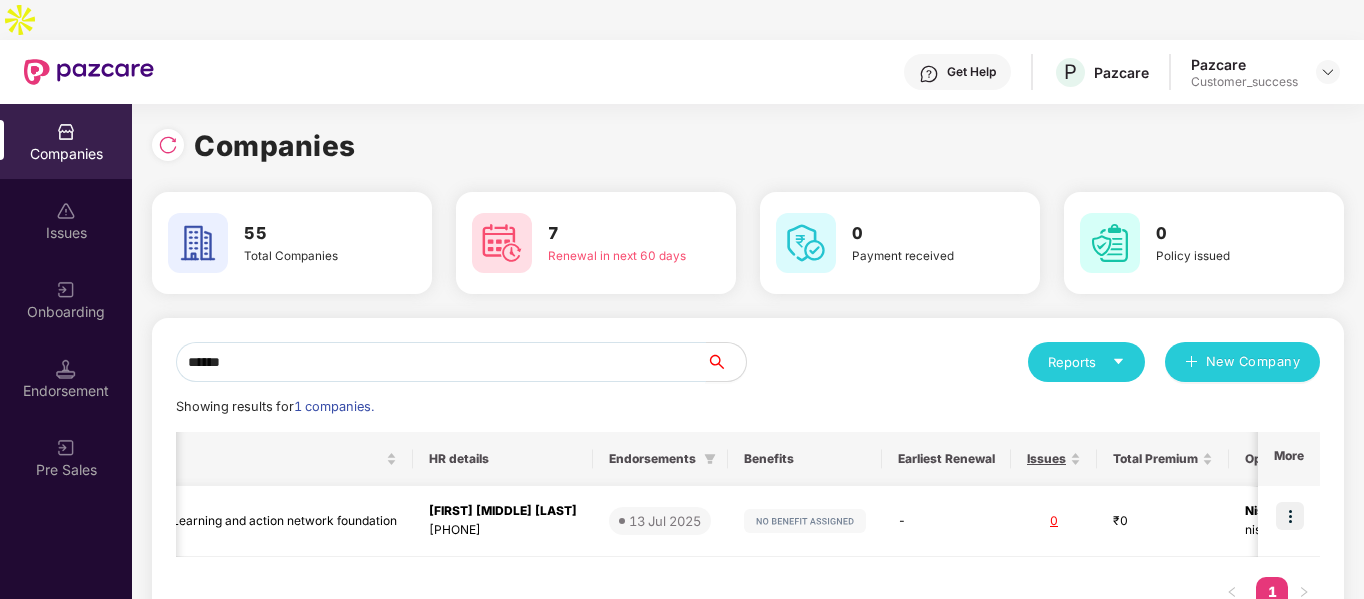 scroll, scrollTop: 0, scrollLeft: 558, axis: horizontal 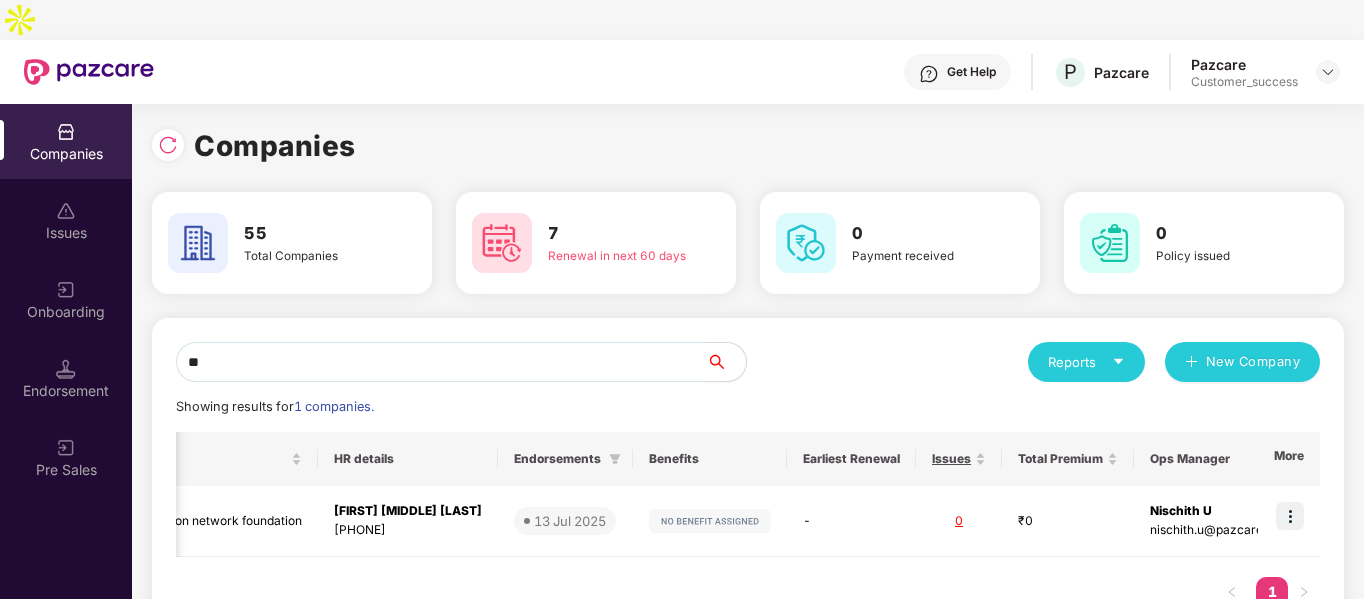 type on "*" 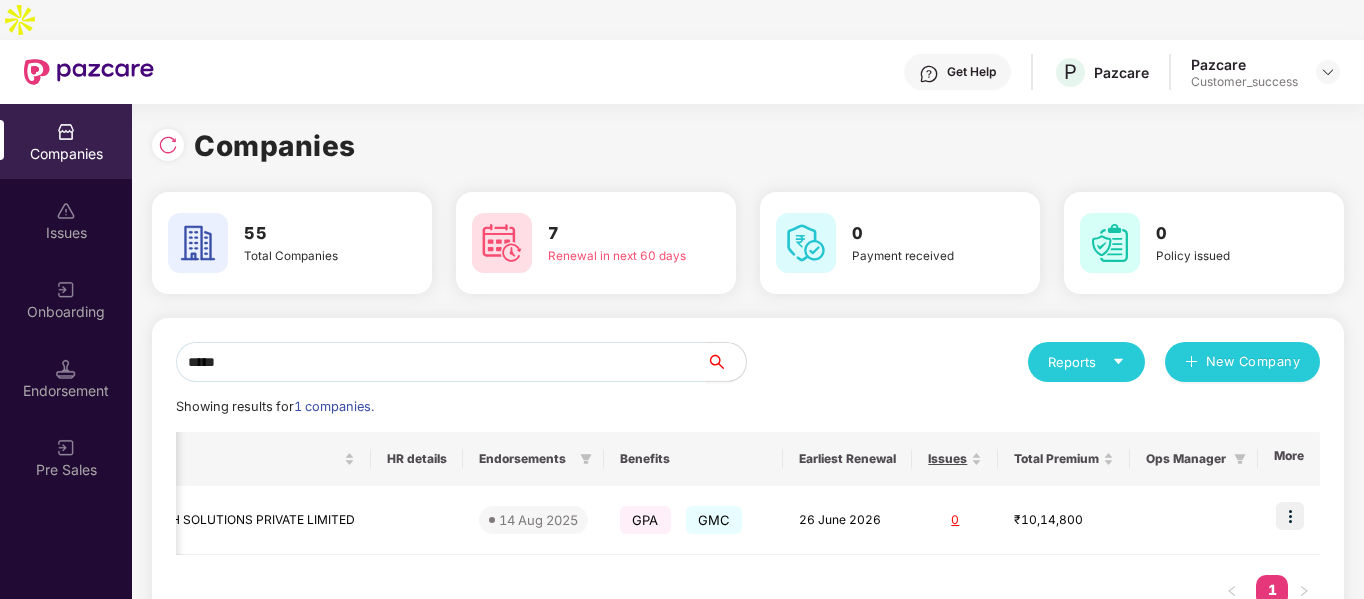 scroll, scrollTop: 0, scrollLeft: 548, axis: horizontal 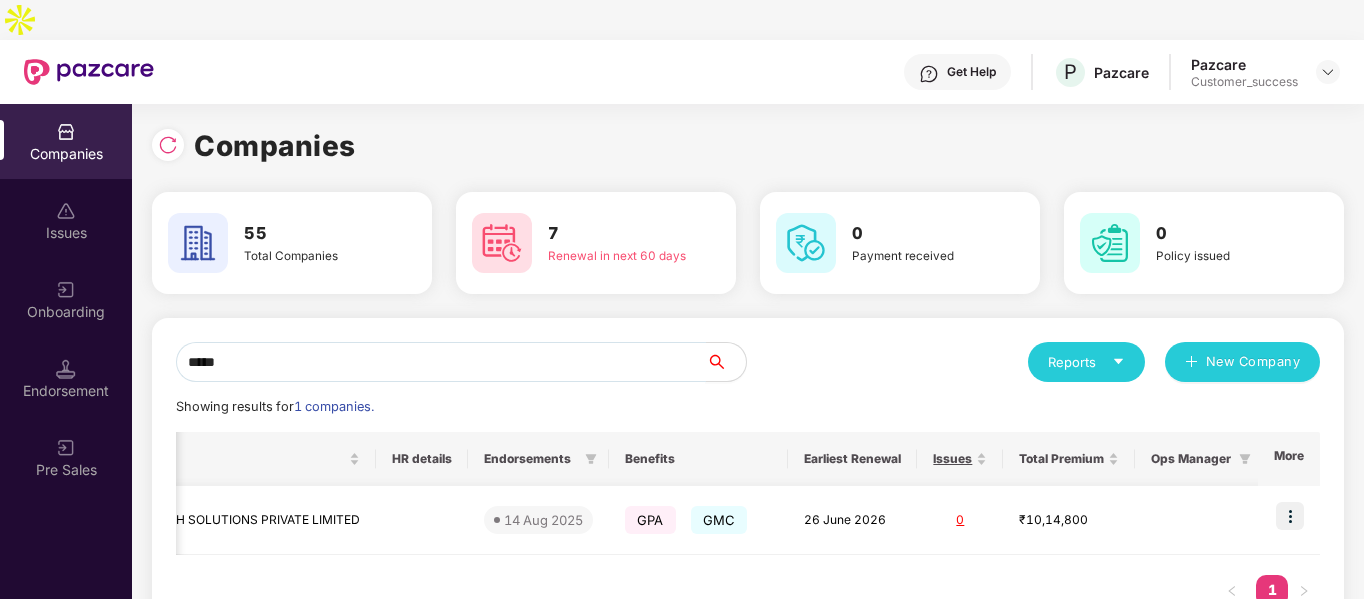 type on "*****" 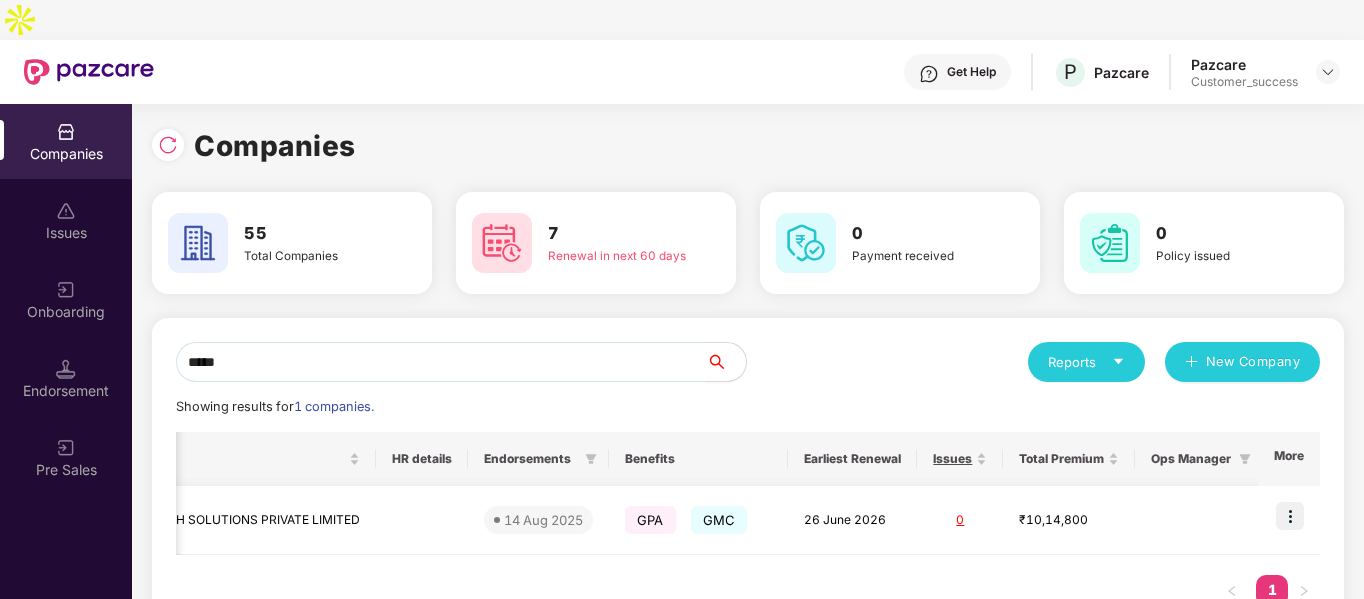 click at bounding box center [1290, 516] 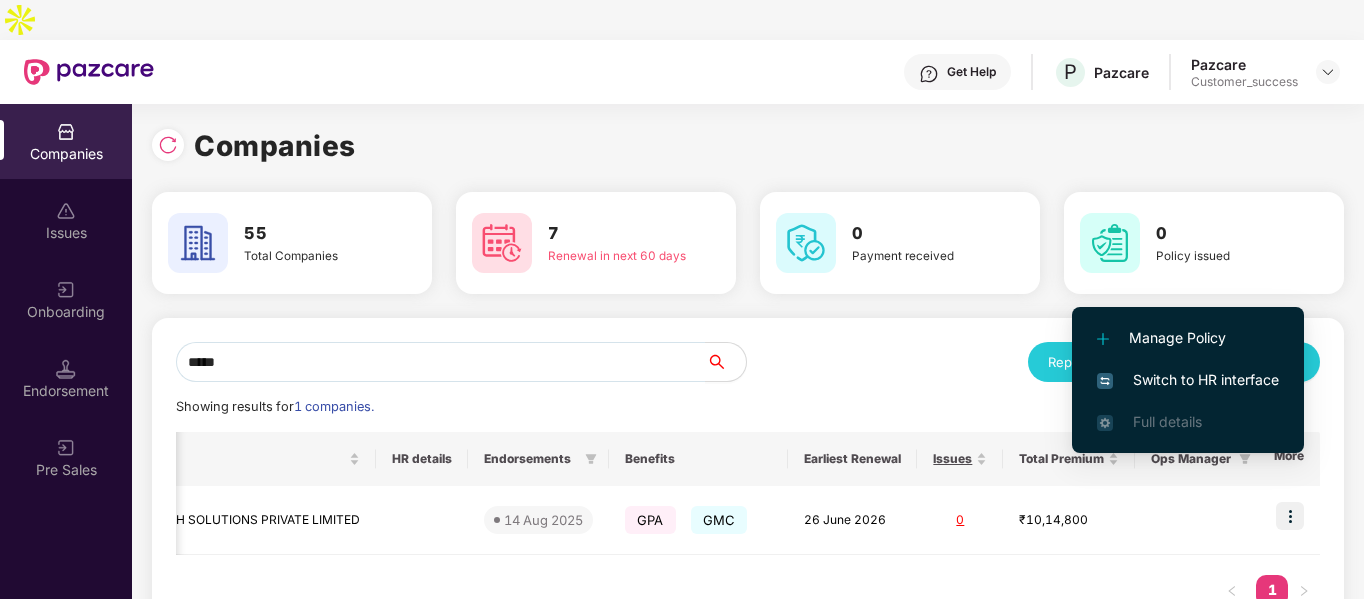 click on "Switch to HR interface" at bounding box center (1188, 380) 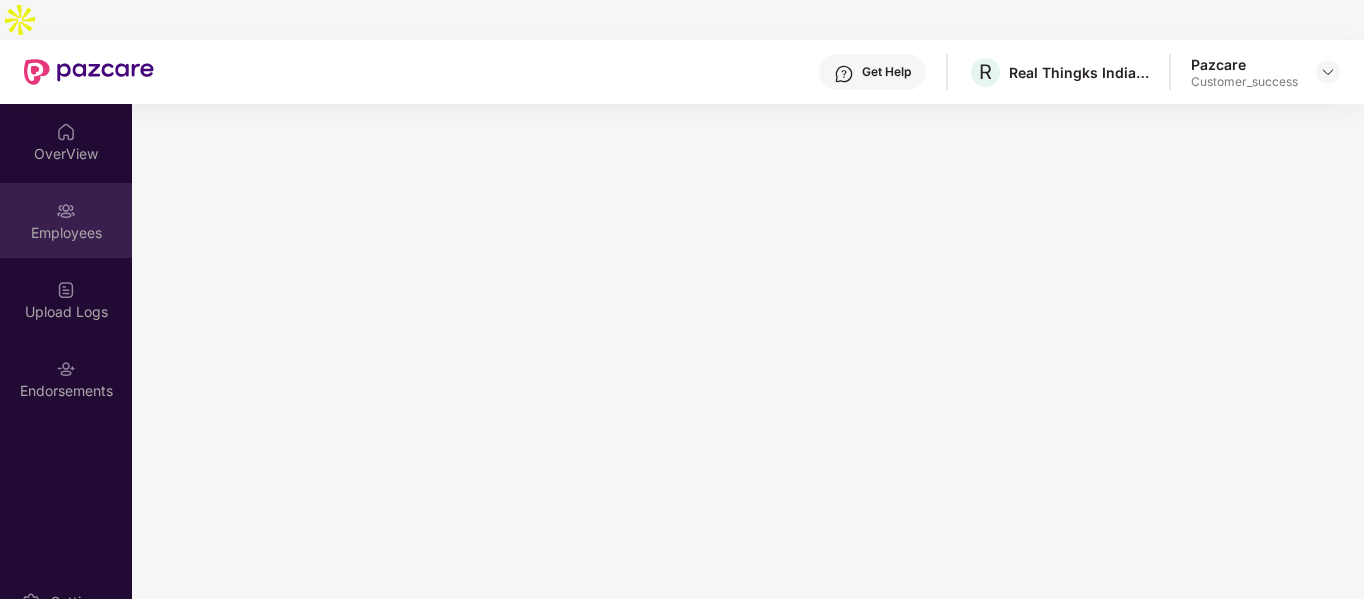 click on "Employees" at bounding box center (66, 233) 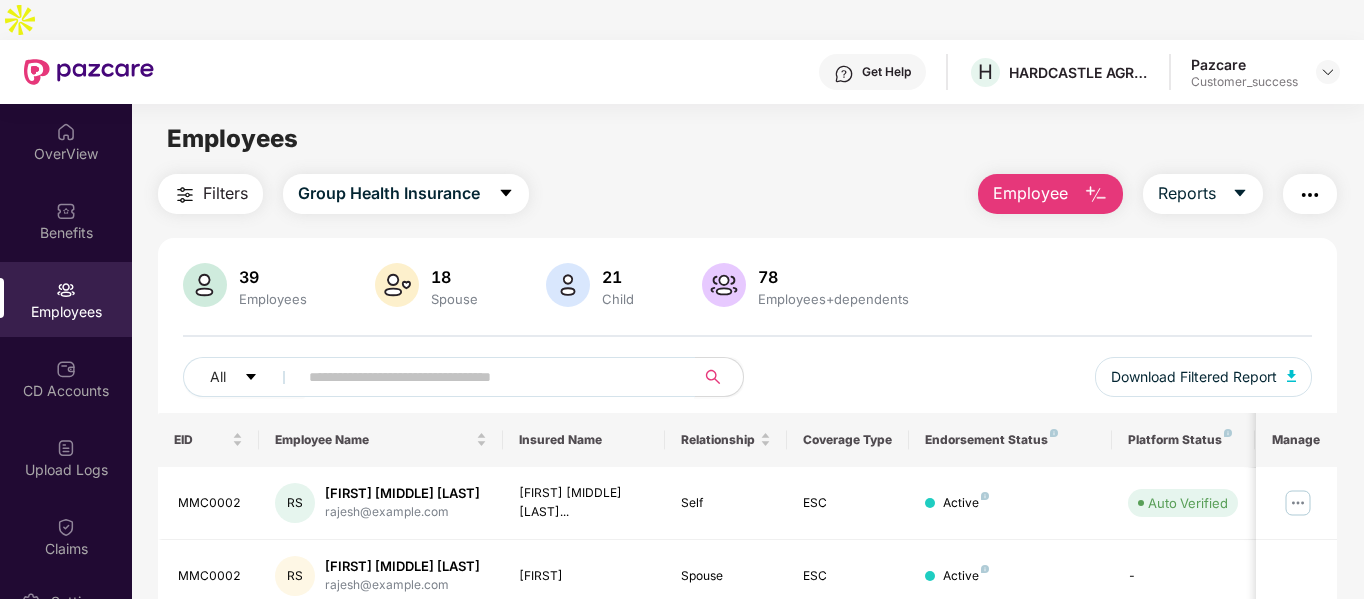 click at bounding box center [490, 377] 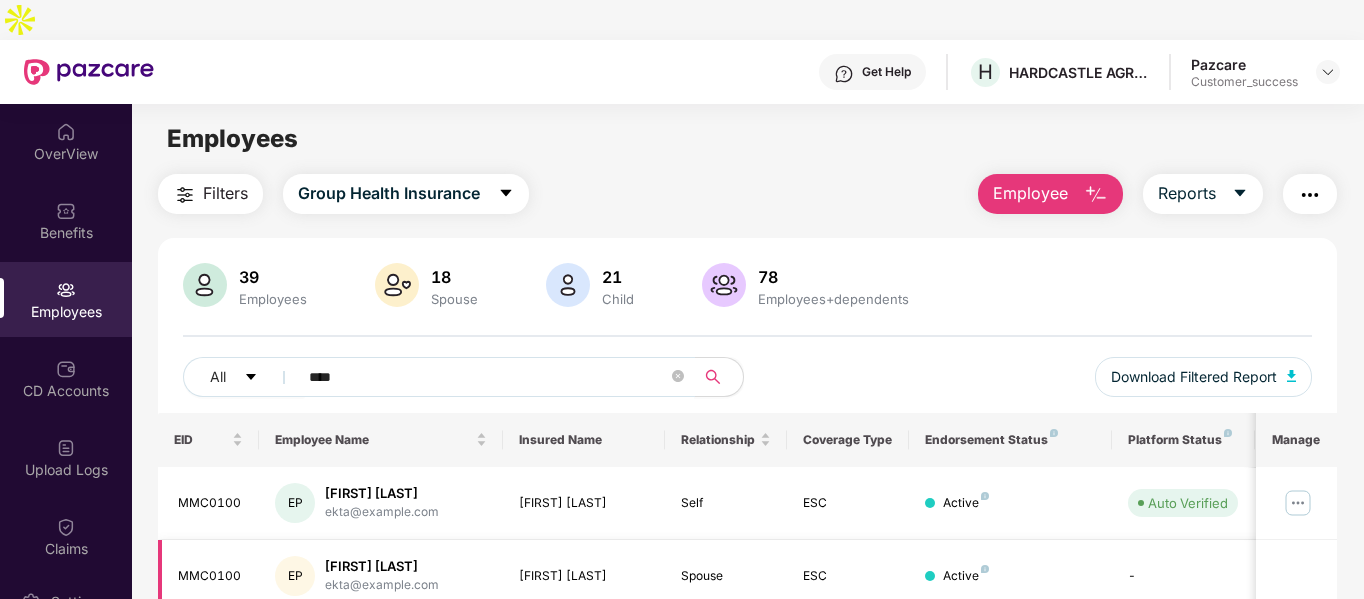 scroll, scrollTop: 119, scrollLeft: 0, axis: vertical 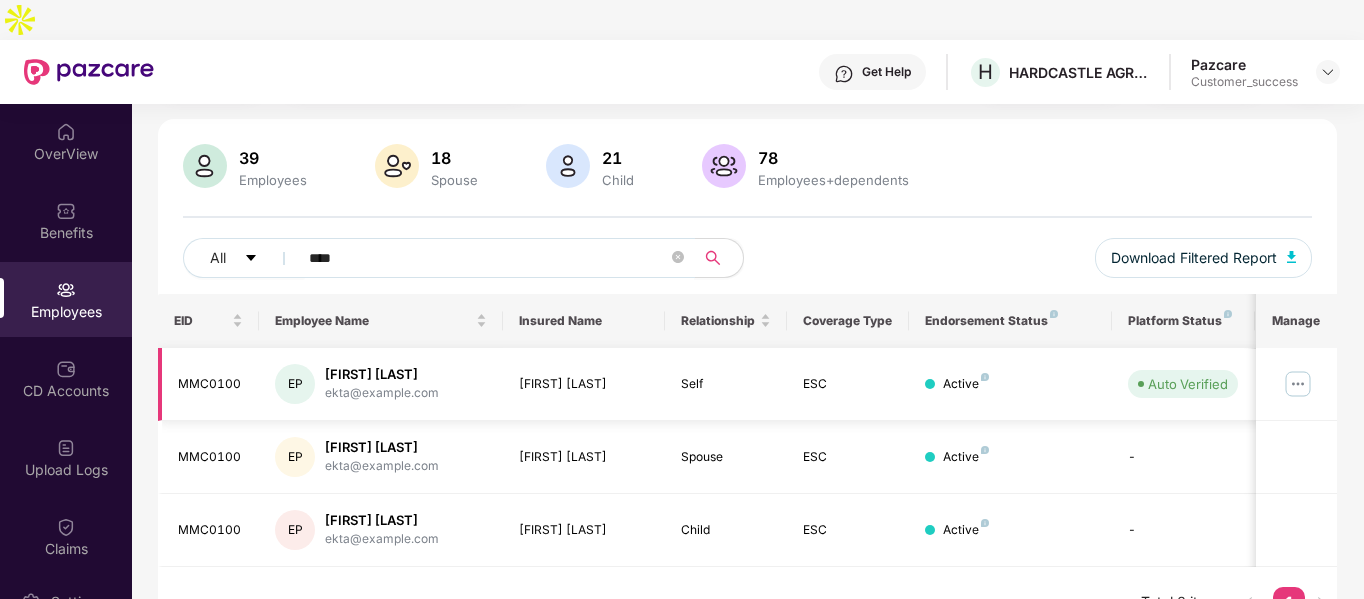 type on "****" 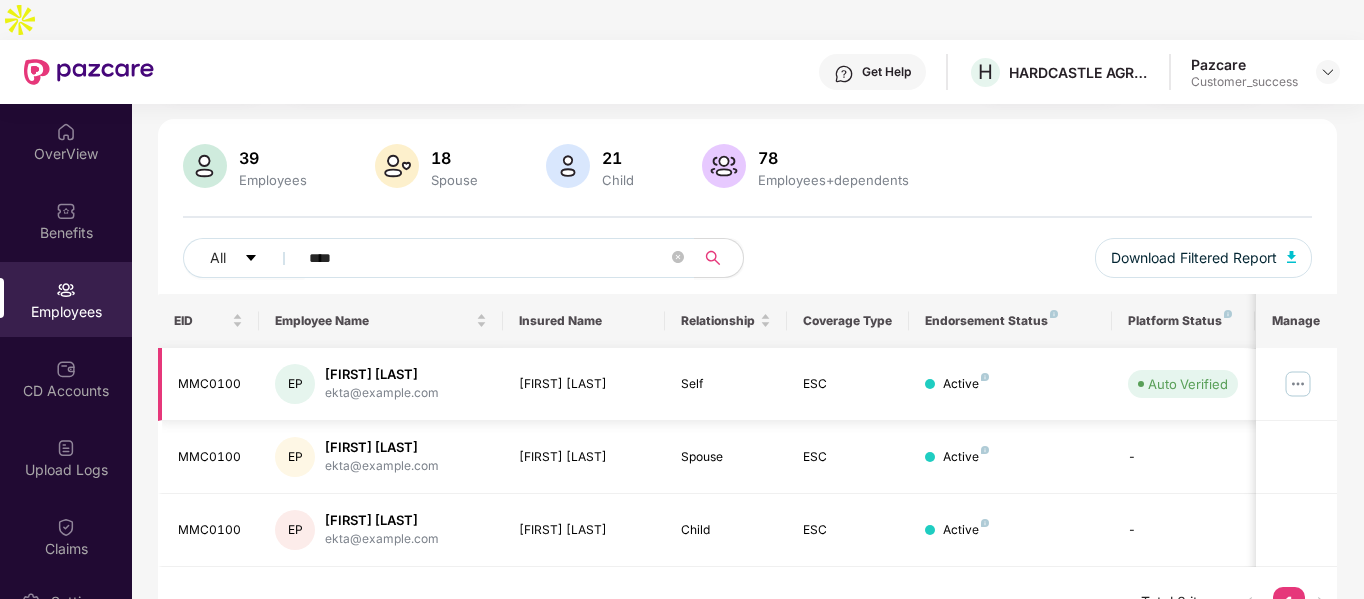 click at bounding box center [1298, 384] 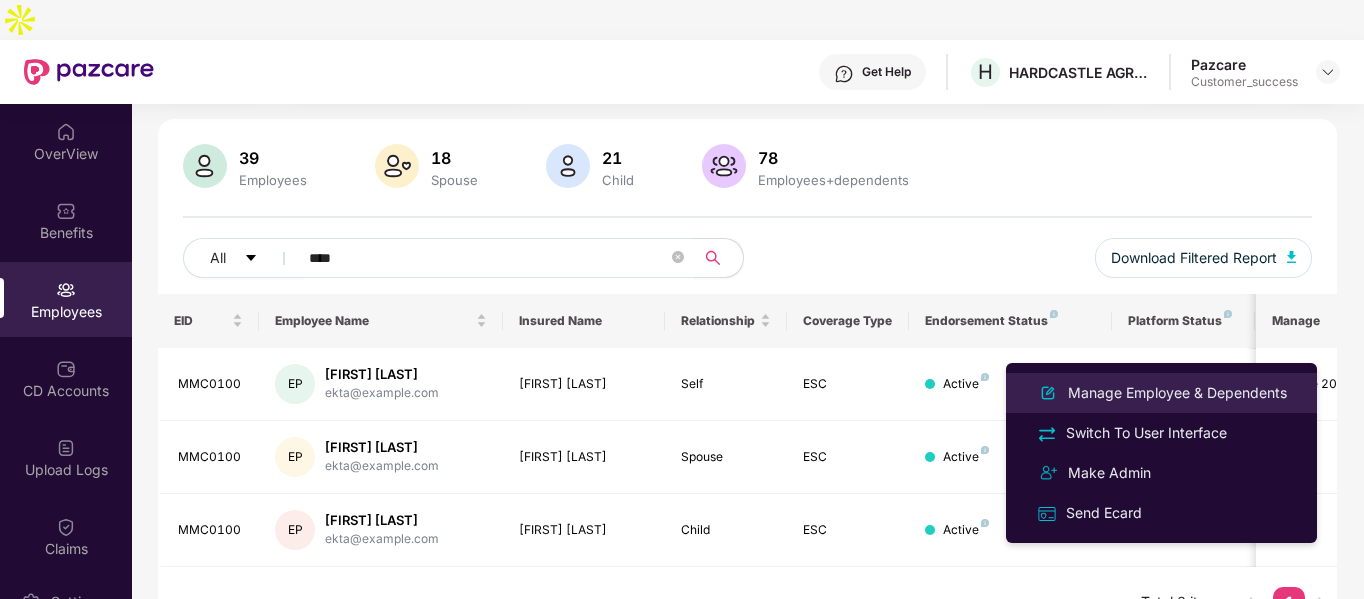 click on "Manage Employee & Dependents" at bounding box center (1177, 393) 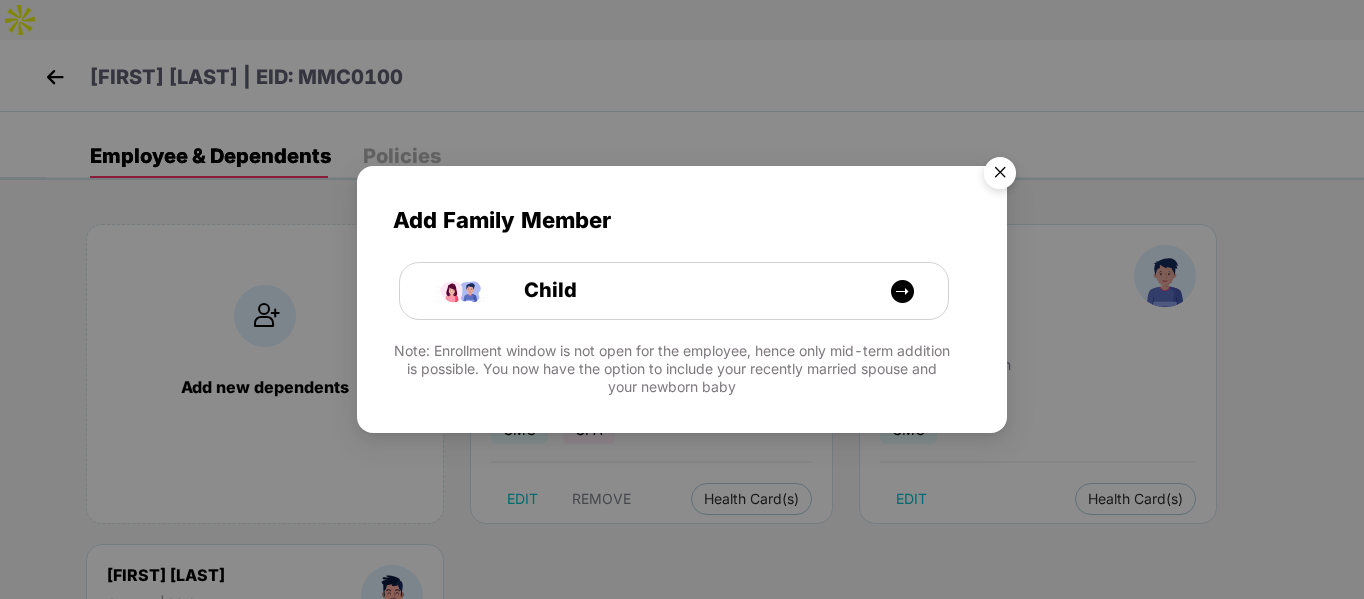 click at bounding box center (1000, 176) 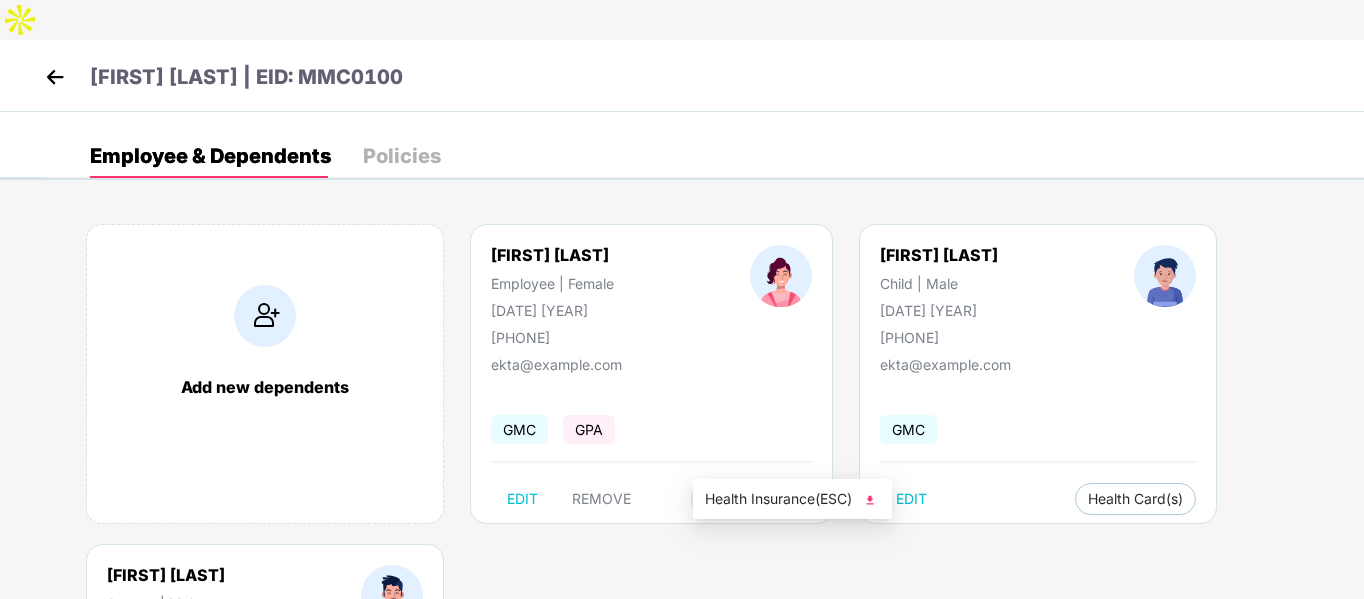 click on "Health Card(s)" at bounding box center [751, 499] 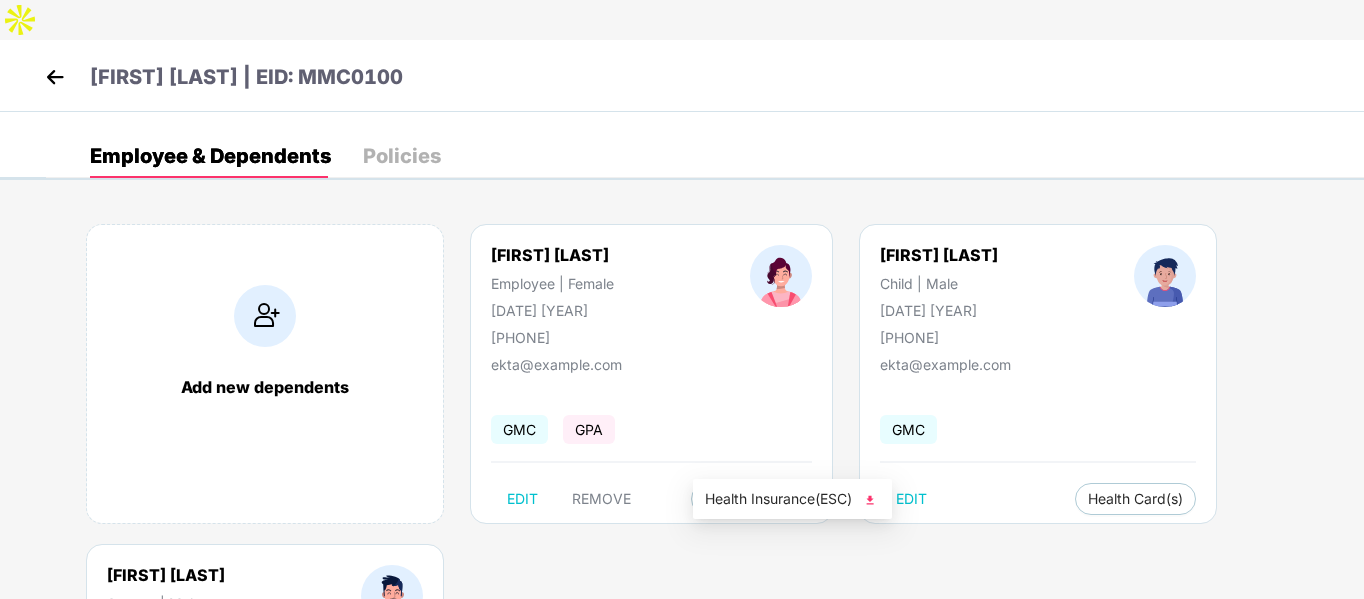 click at bounding box center (870, 500) 